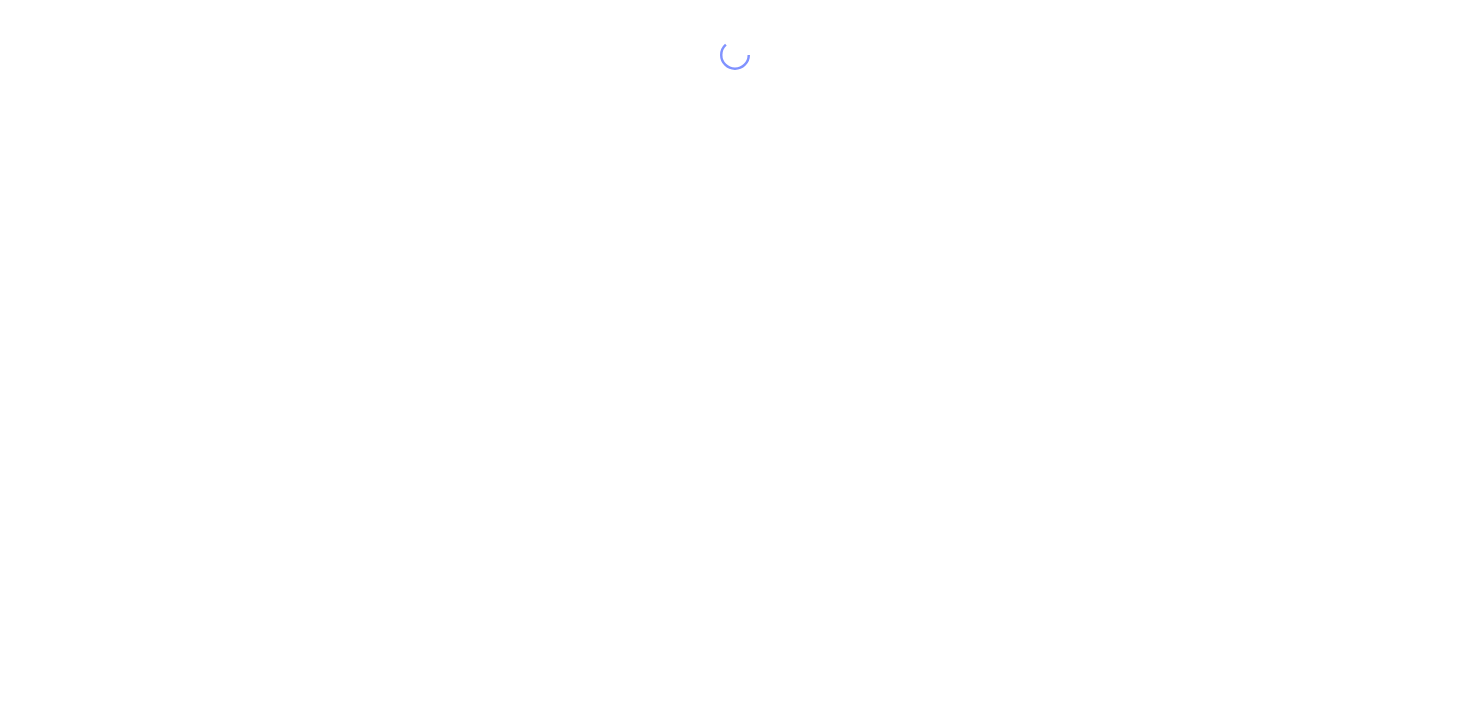 scroll, scrollTop: 0, scrollLeft: 0, axis: both 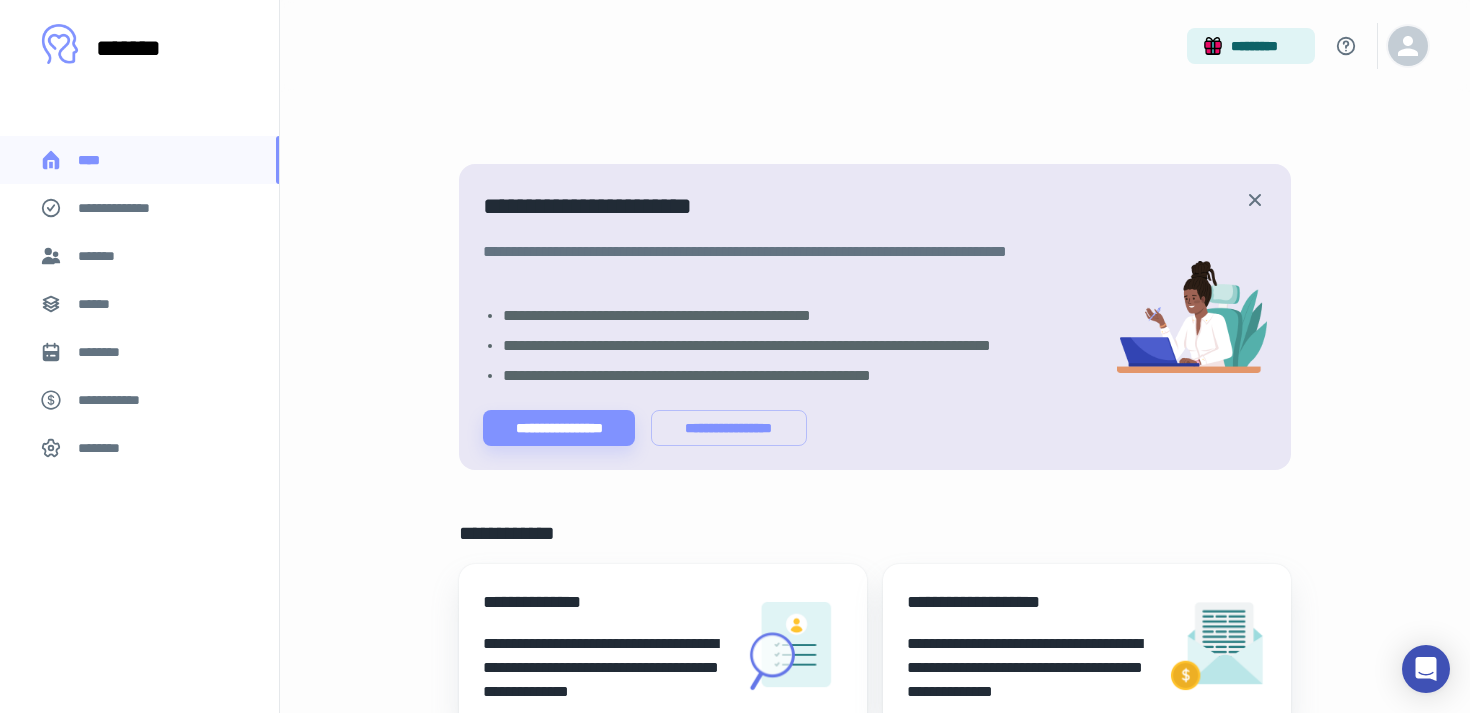 click 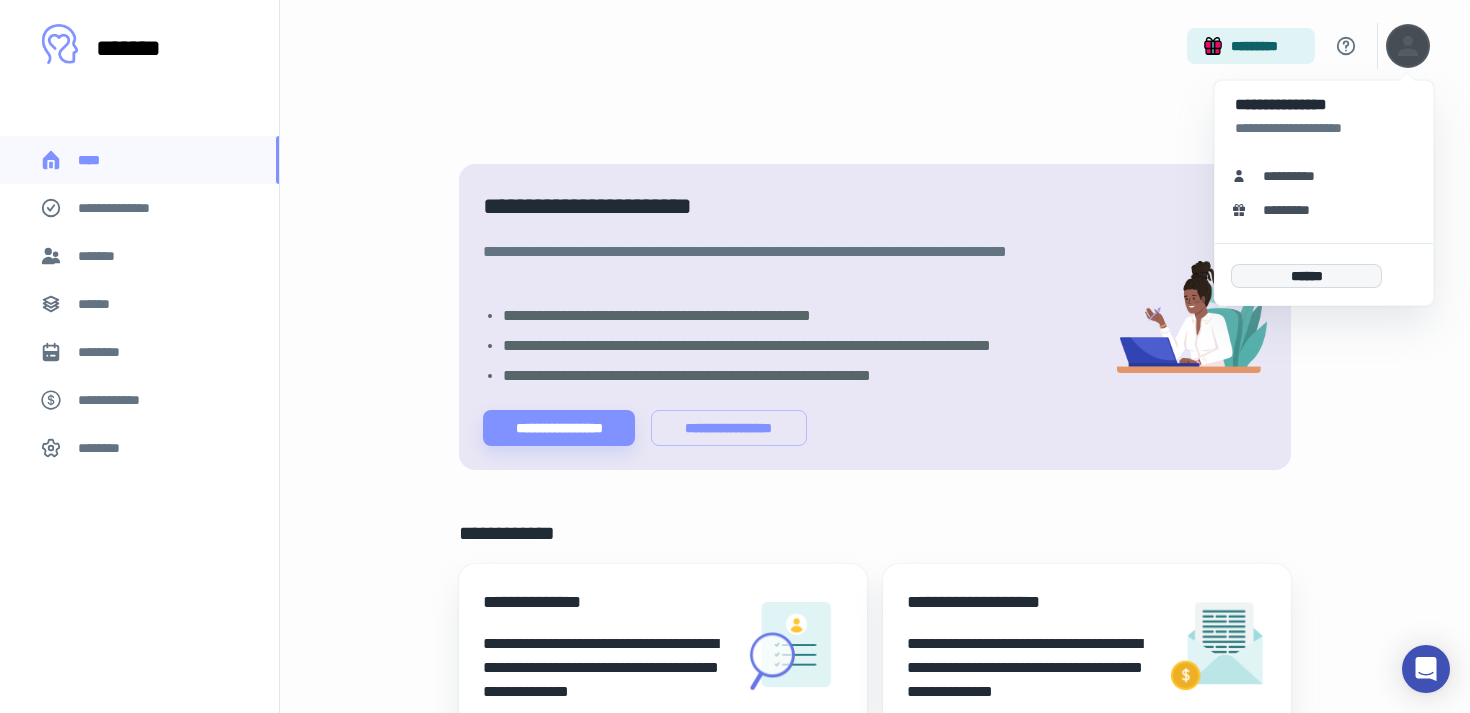 click on "******" at bounding box center (1306, 276) 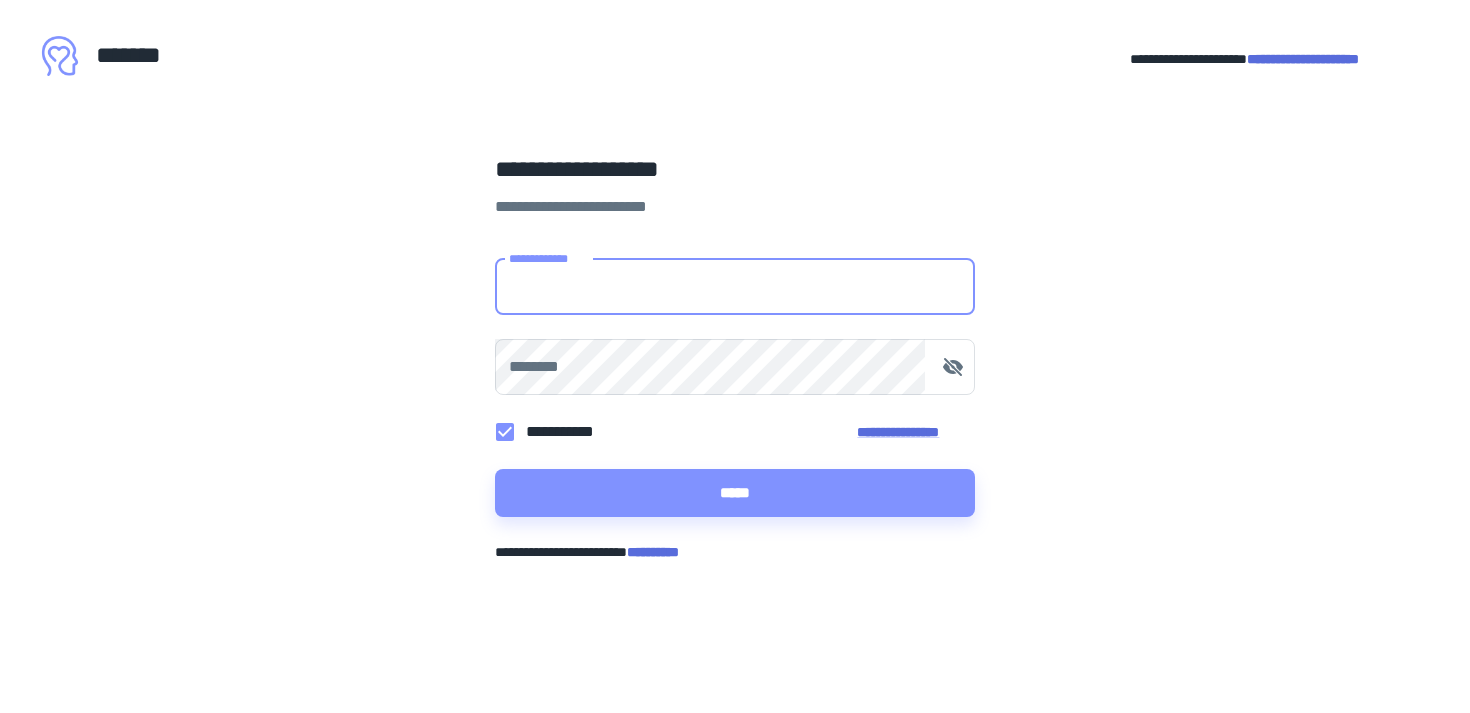 click on "**********" at bounding box center [735, 287] 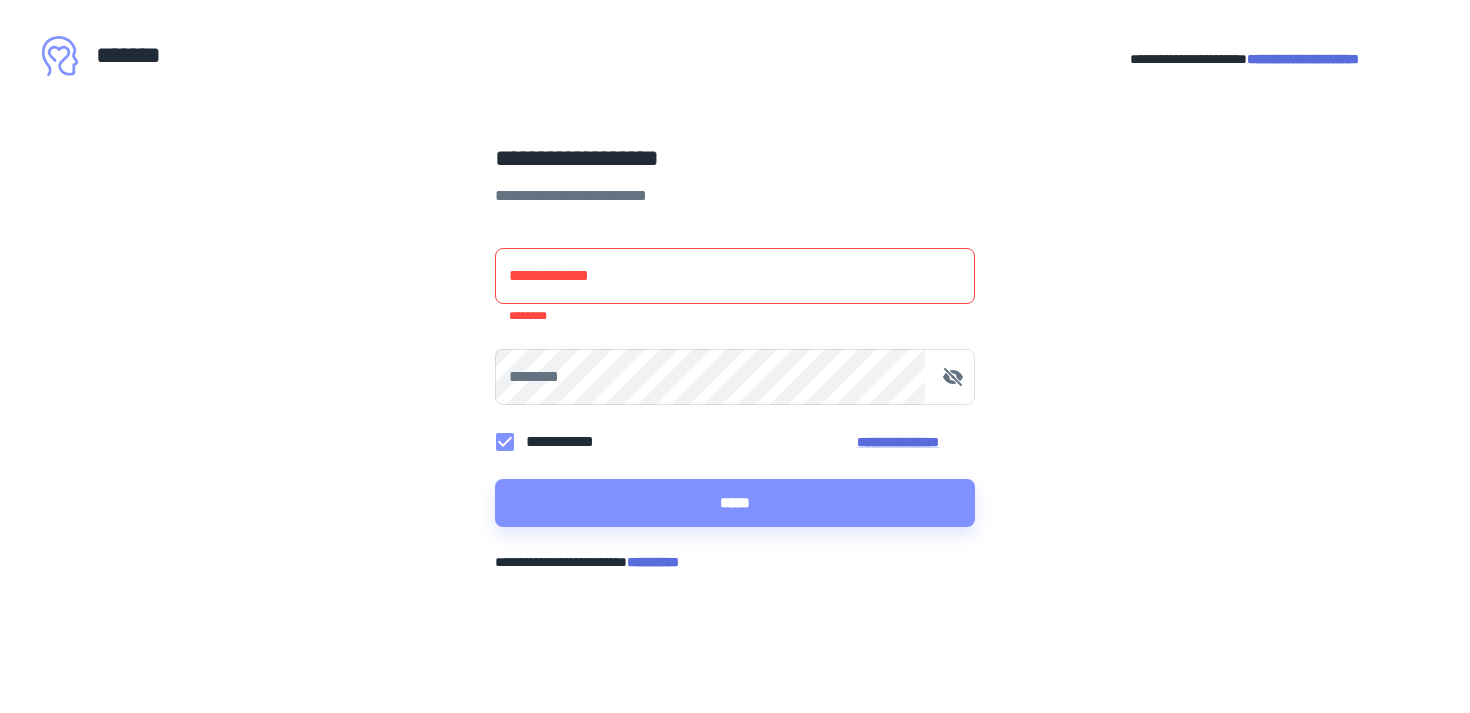 type on "**********" 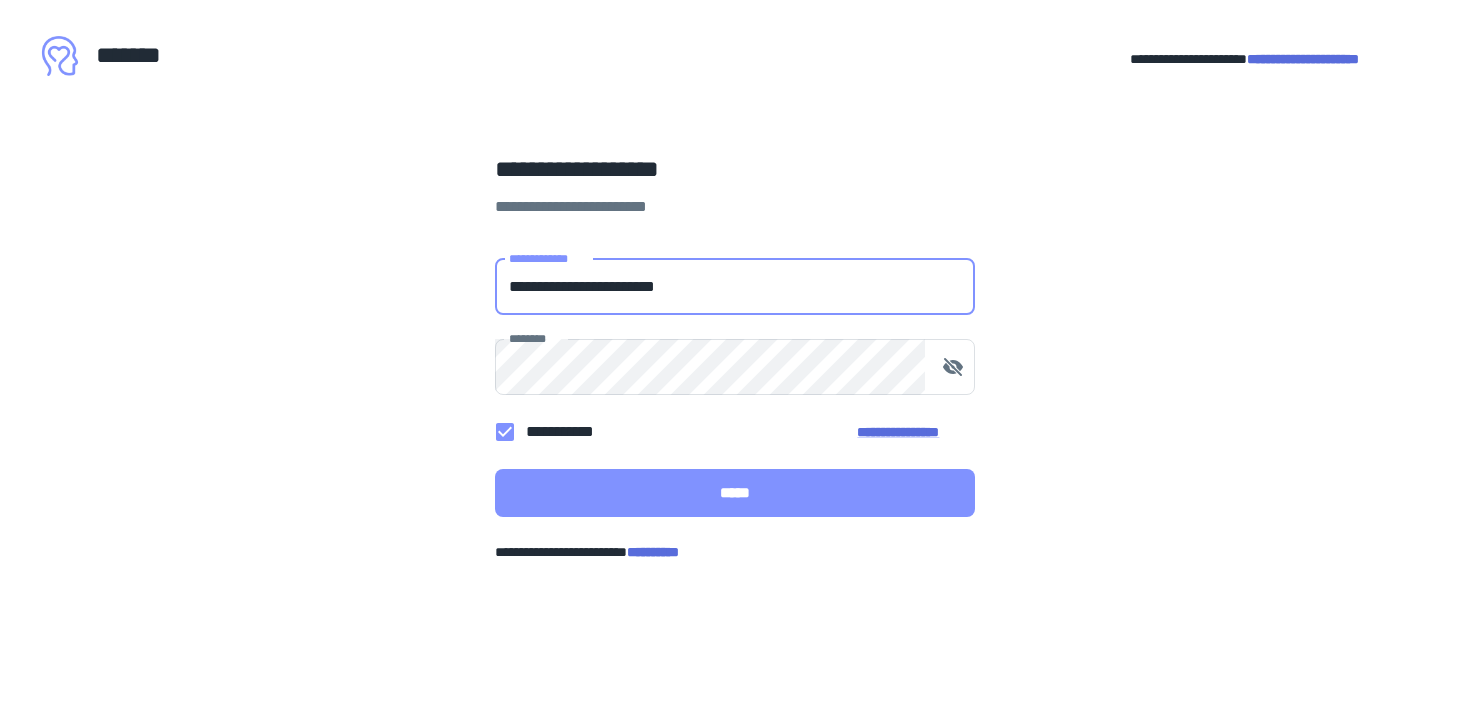 click on "*****" at bounding box center (735, 493) 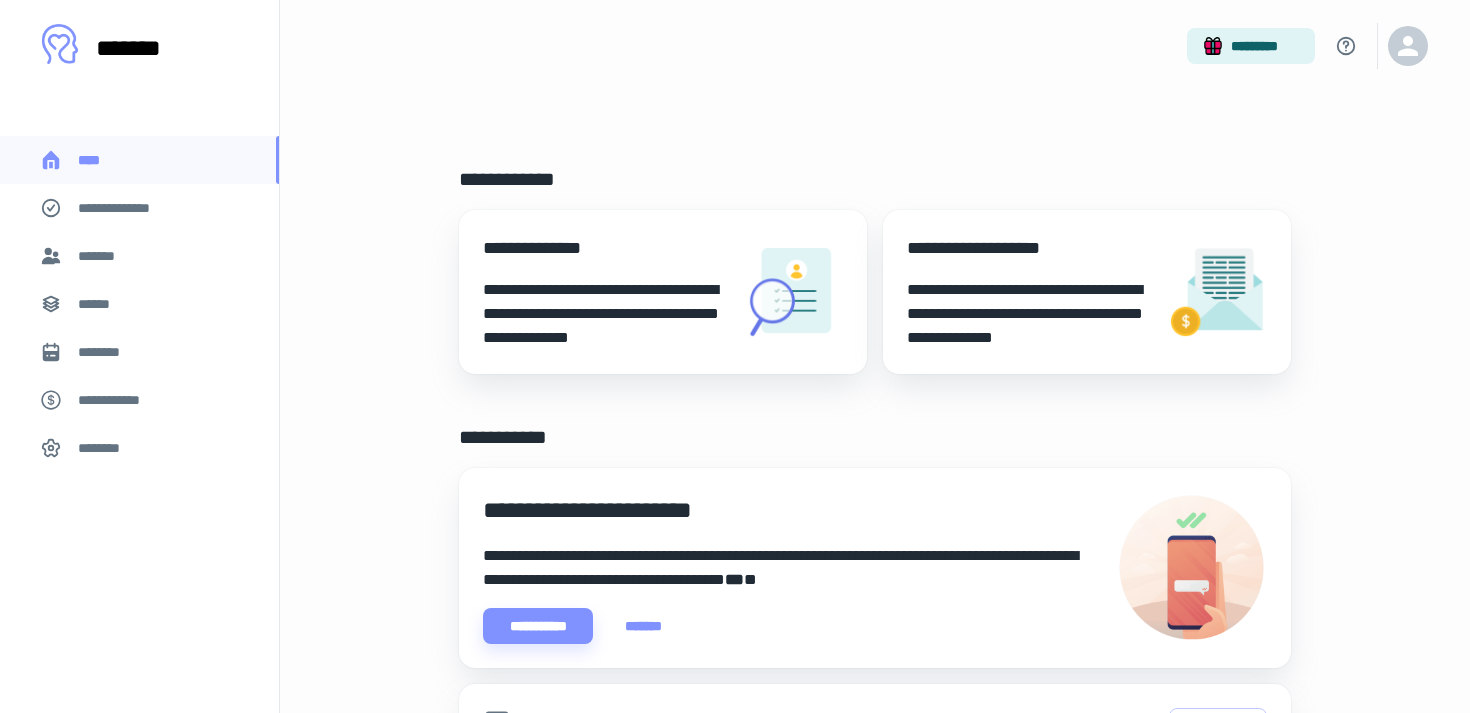 click on "******" at bounding box center (100, 304) 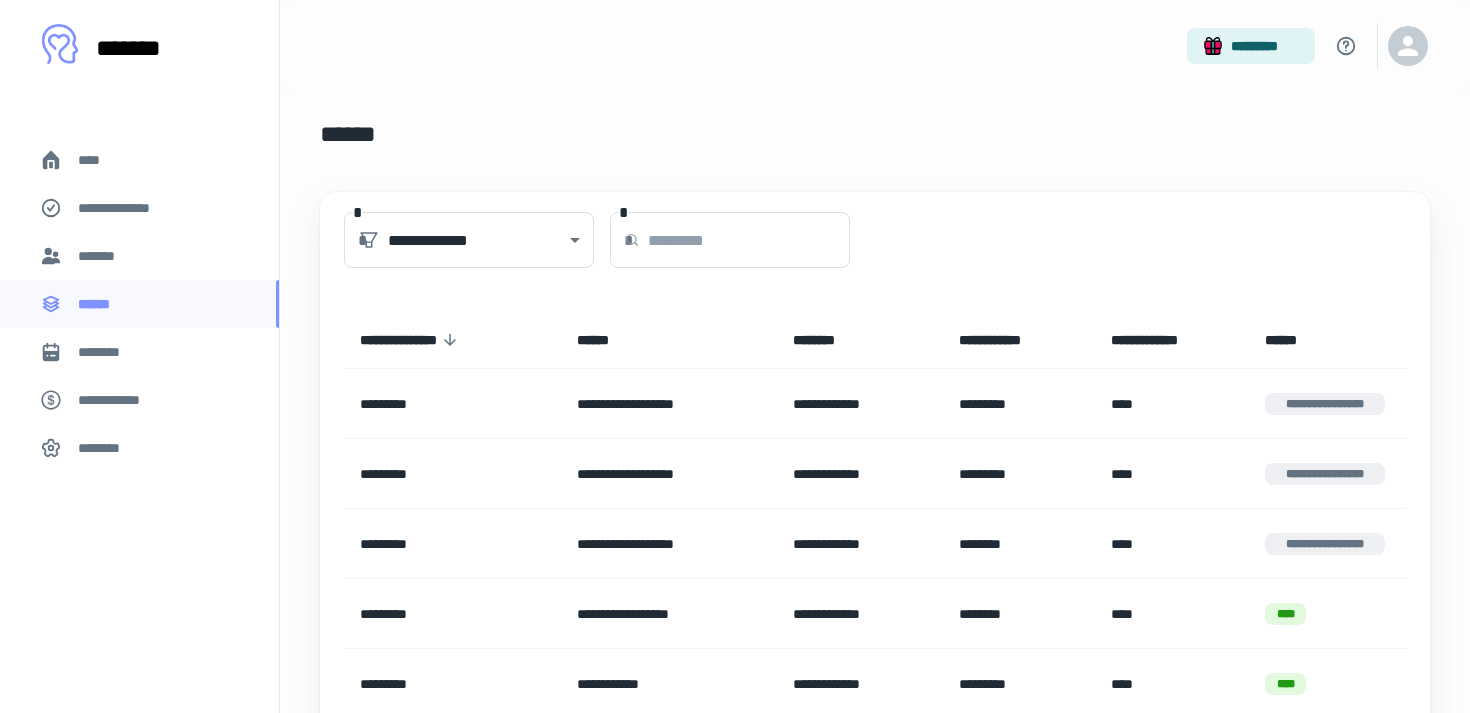 click on "********" at bounding box center (105, 448) 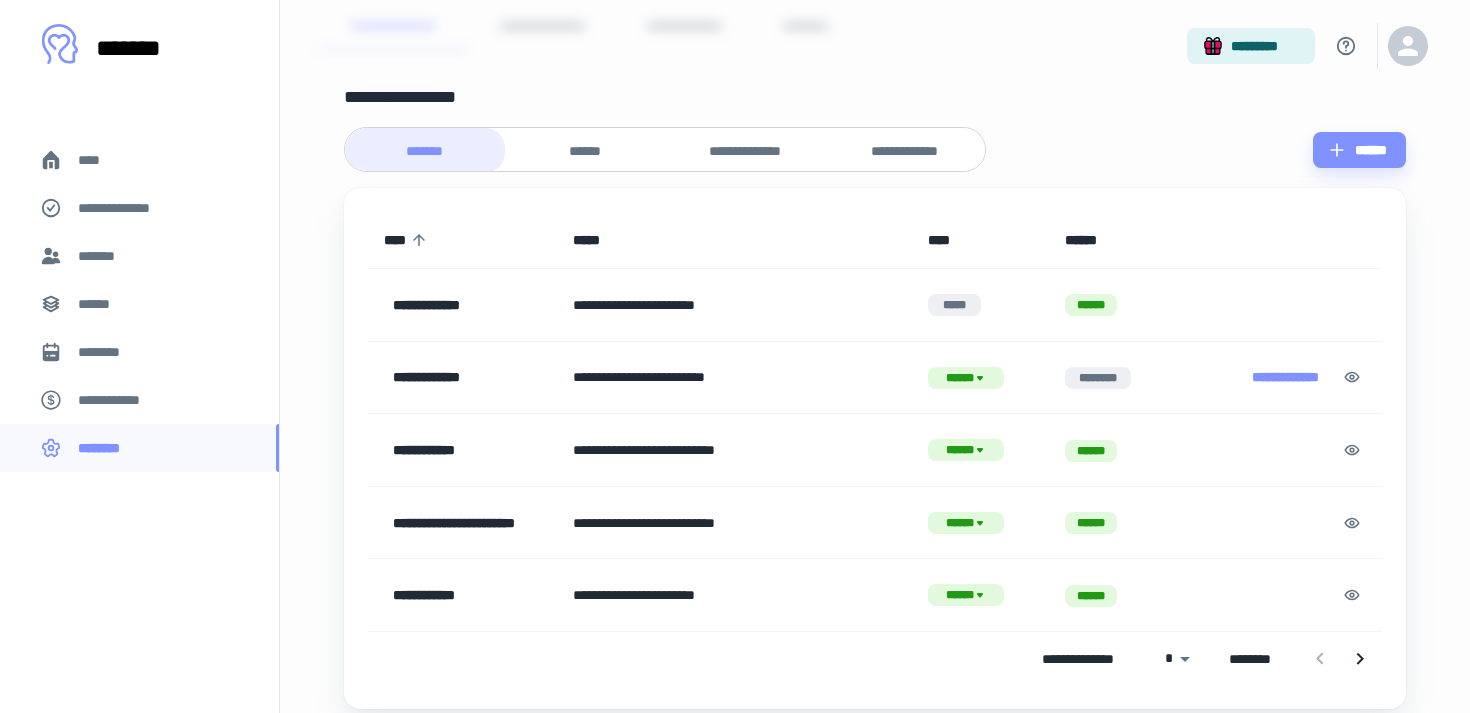 scroll, scrollTop: 161, scrollLeft: 0, axis: vertical 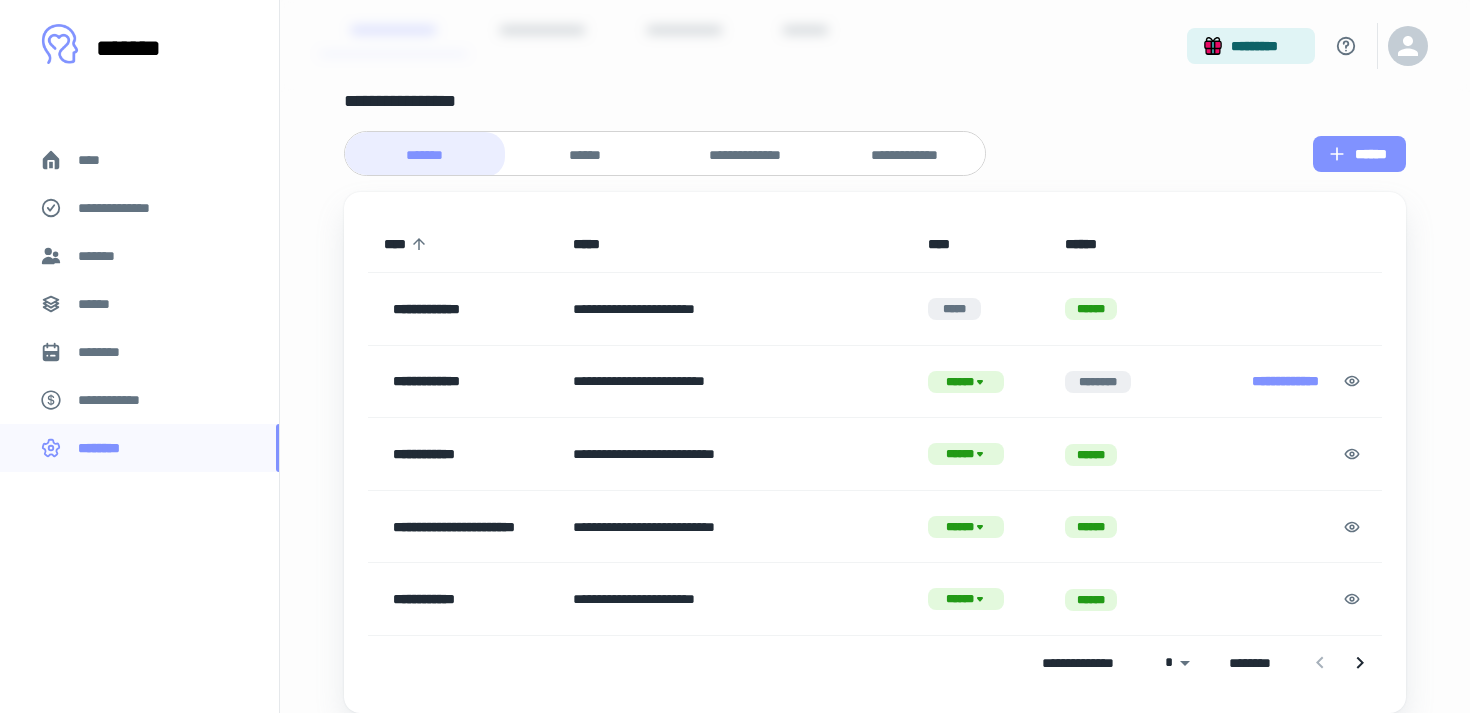 click on "******" at bounding box center (1359, 154) 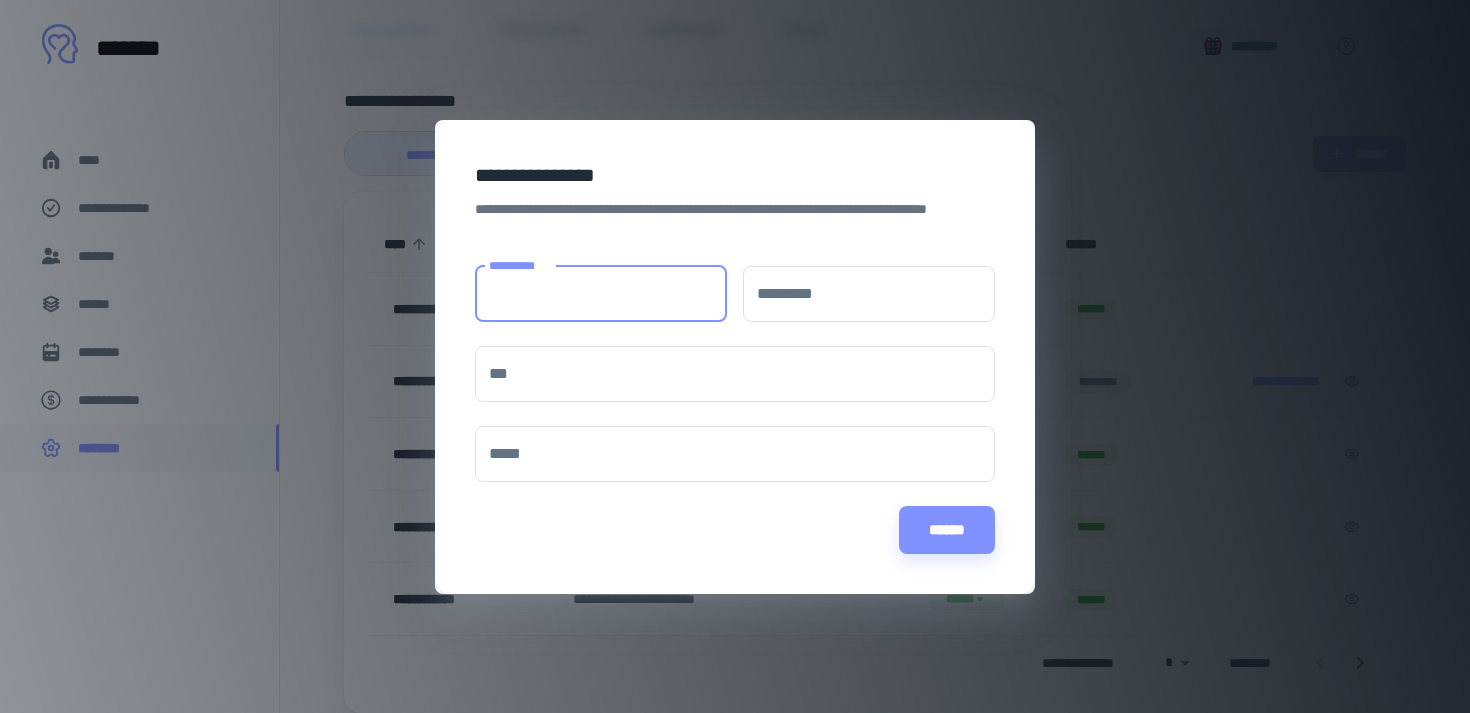 click on "**********" at bounding box center (601, 294) 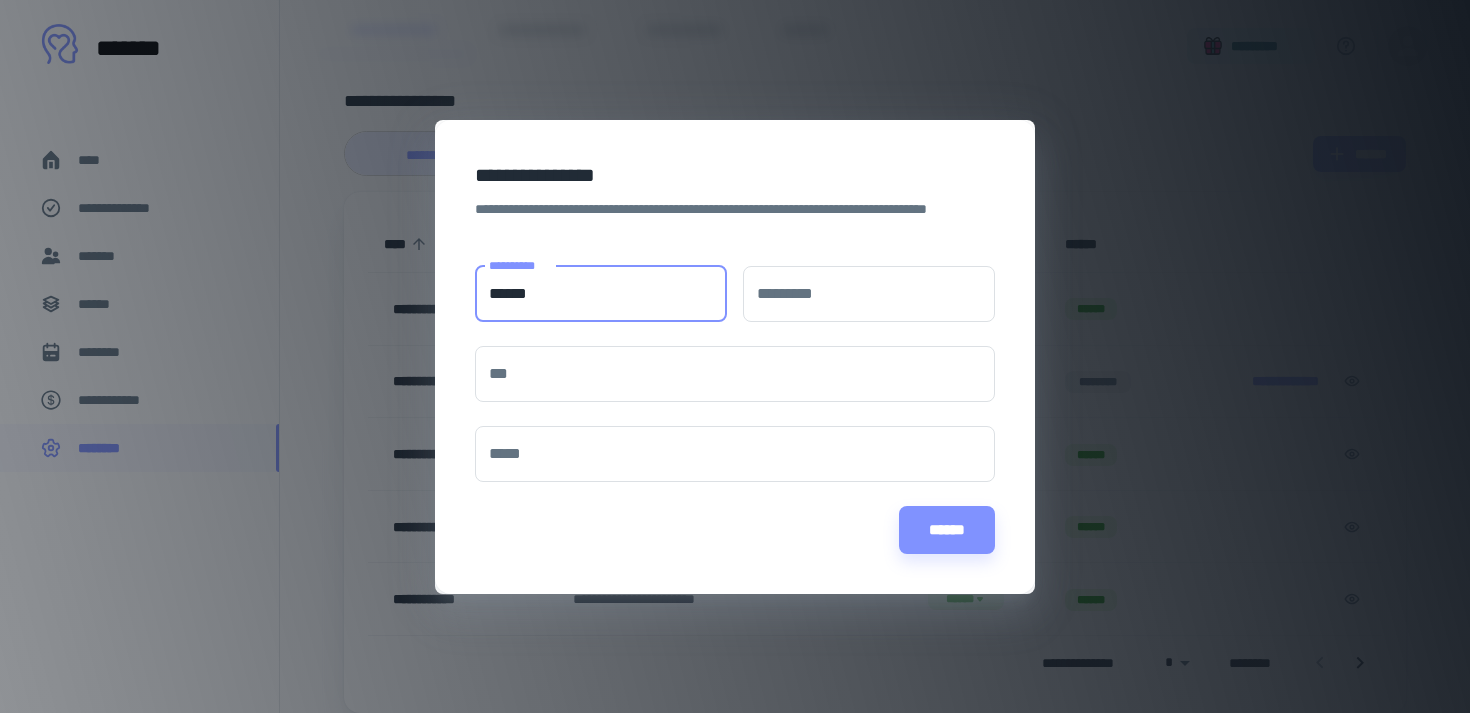 type on "******" 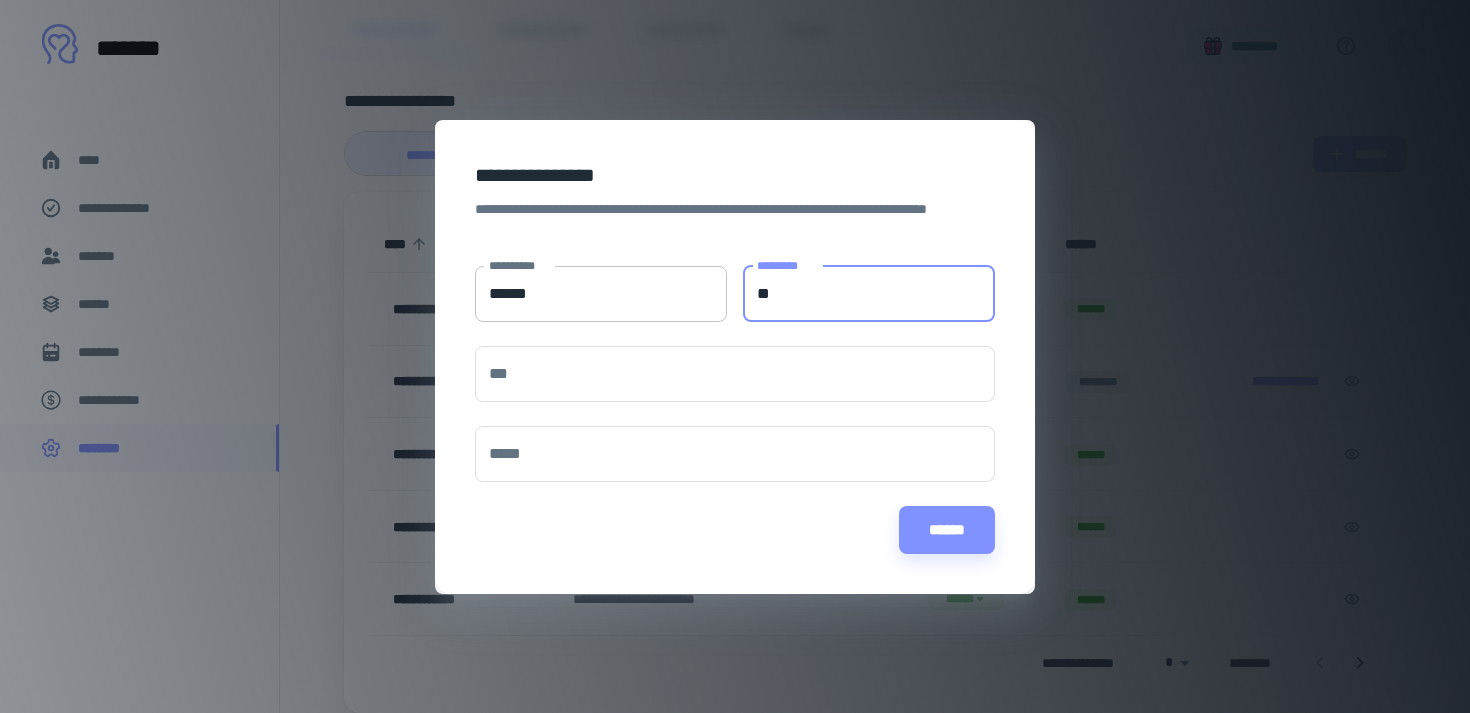 type on "*" 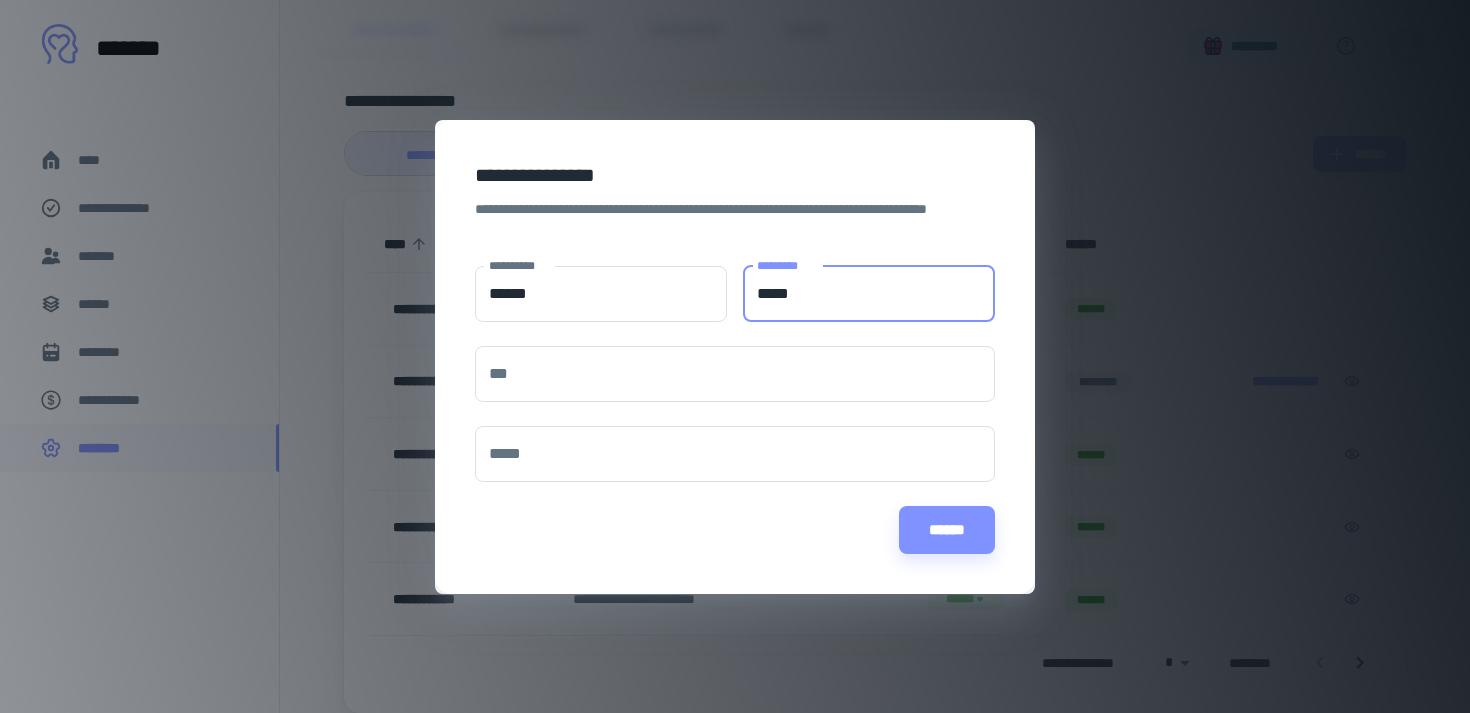 type on "*****" 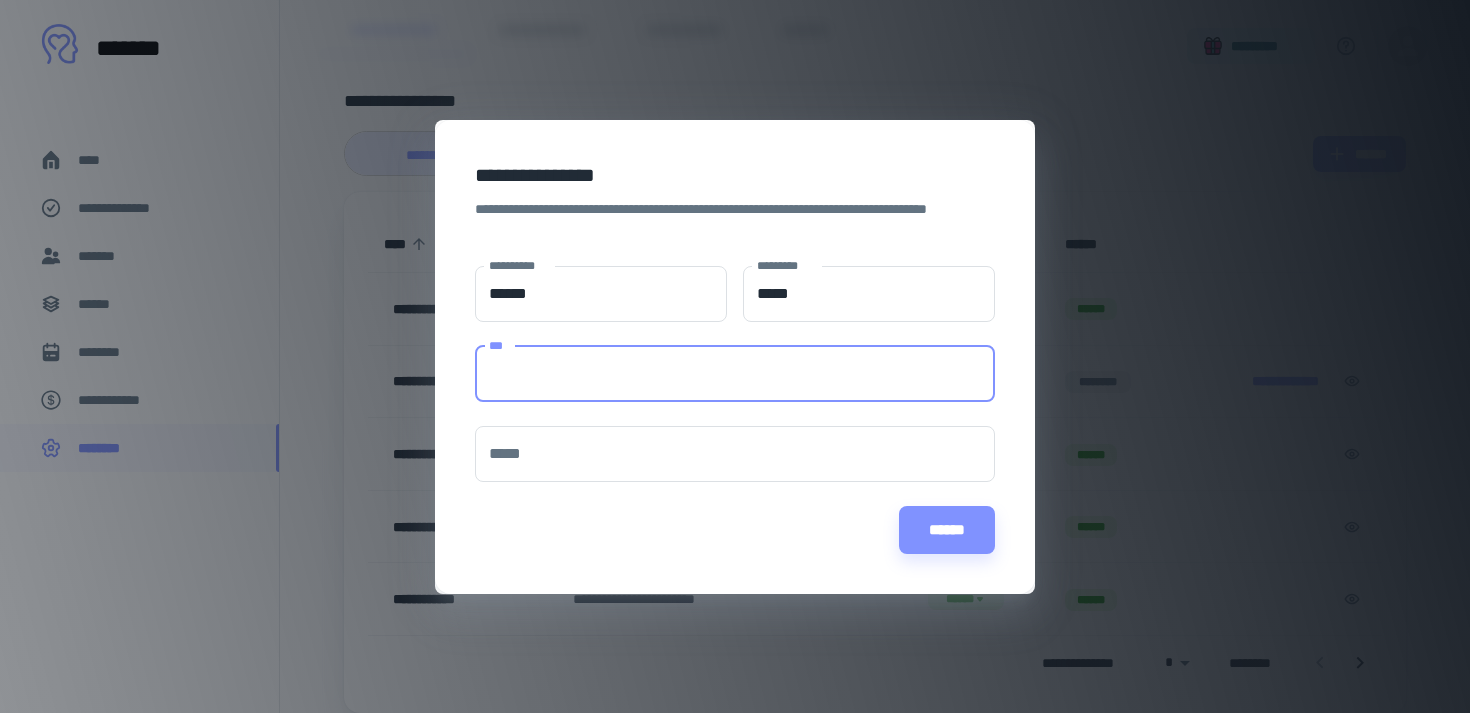 click on "***" at bounding box center (735, 374) 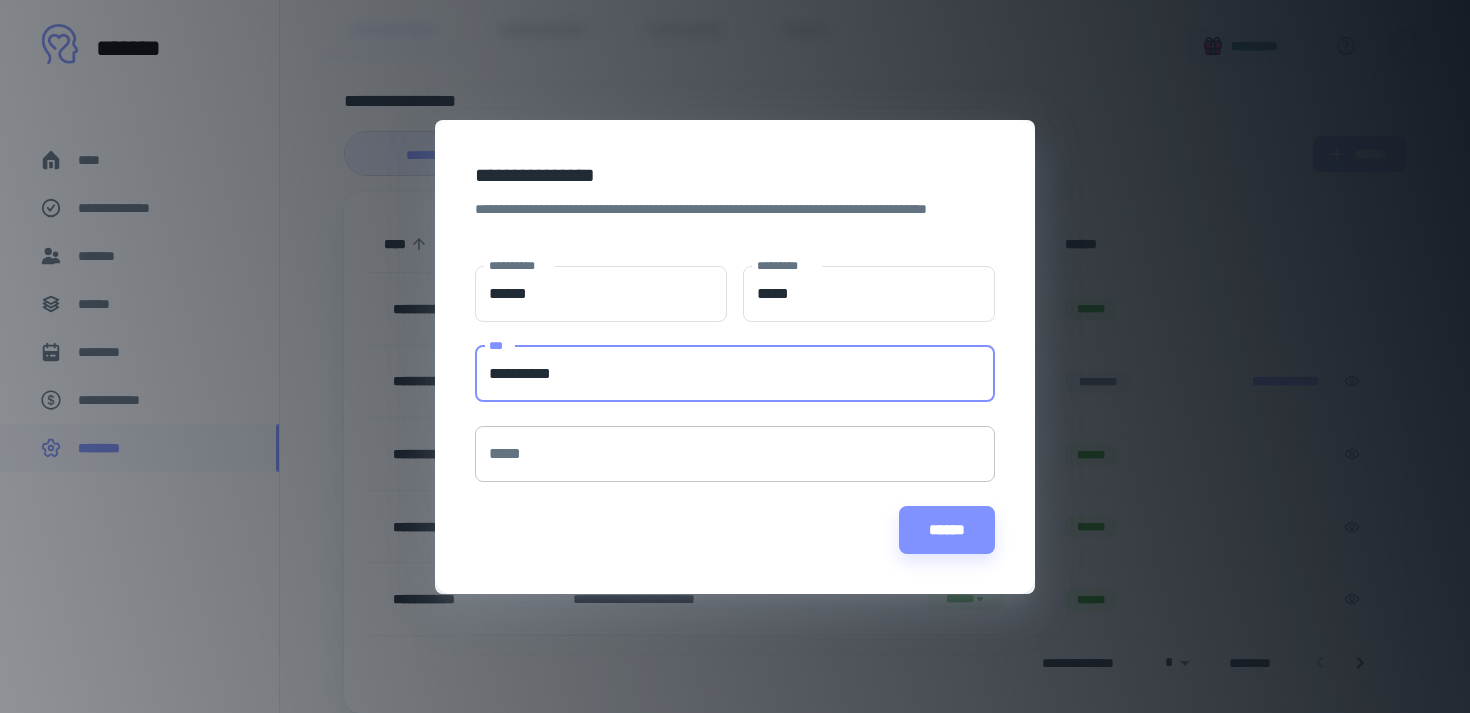 type on "**********" 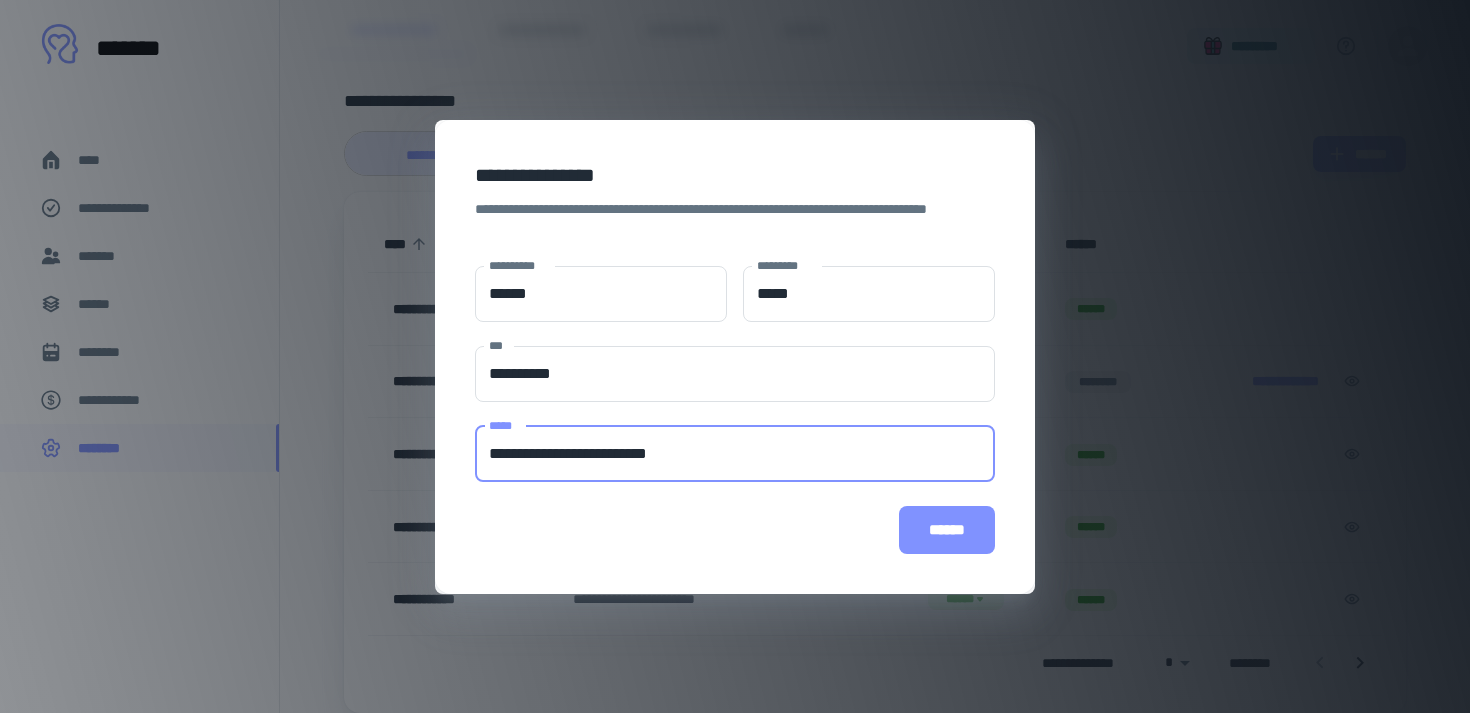 type on "**********" 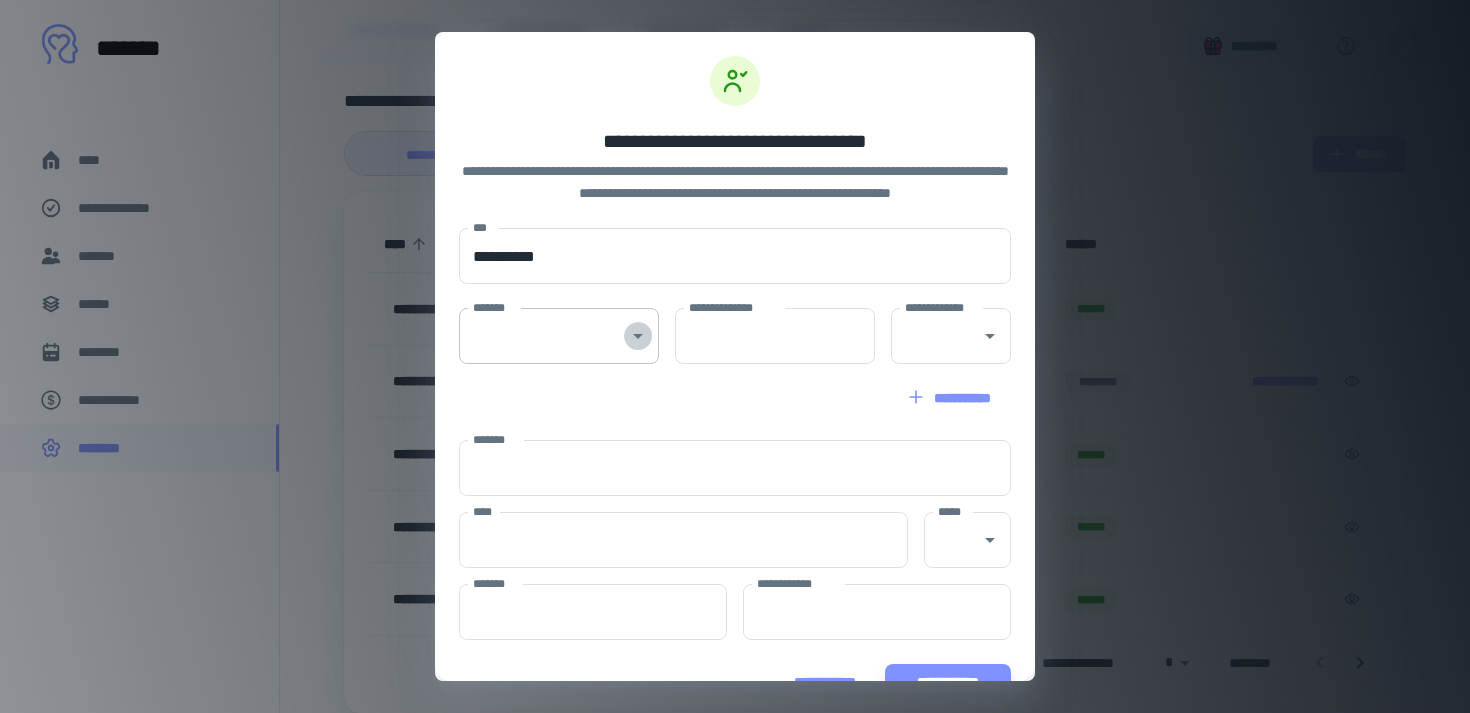 click 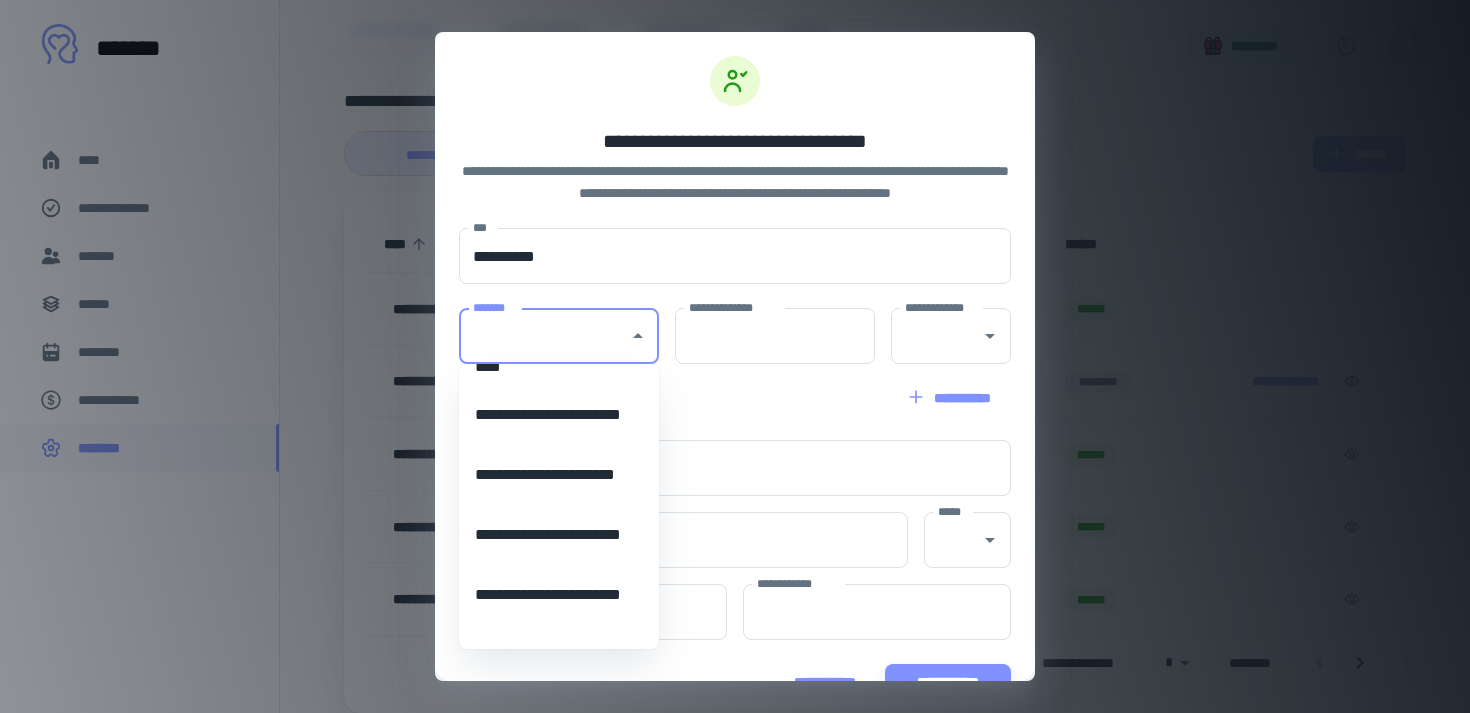 scroll, scrollTop: 1636, scrollLeft: 0, axis: vertical 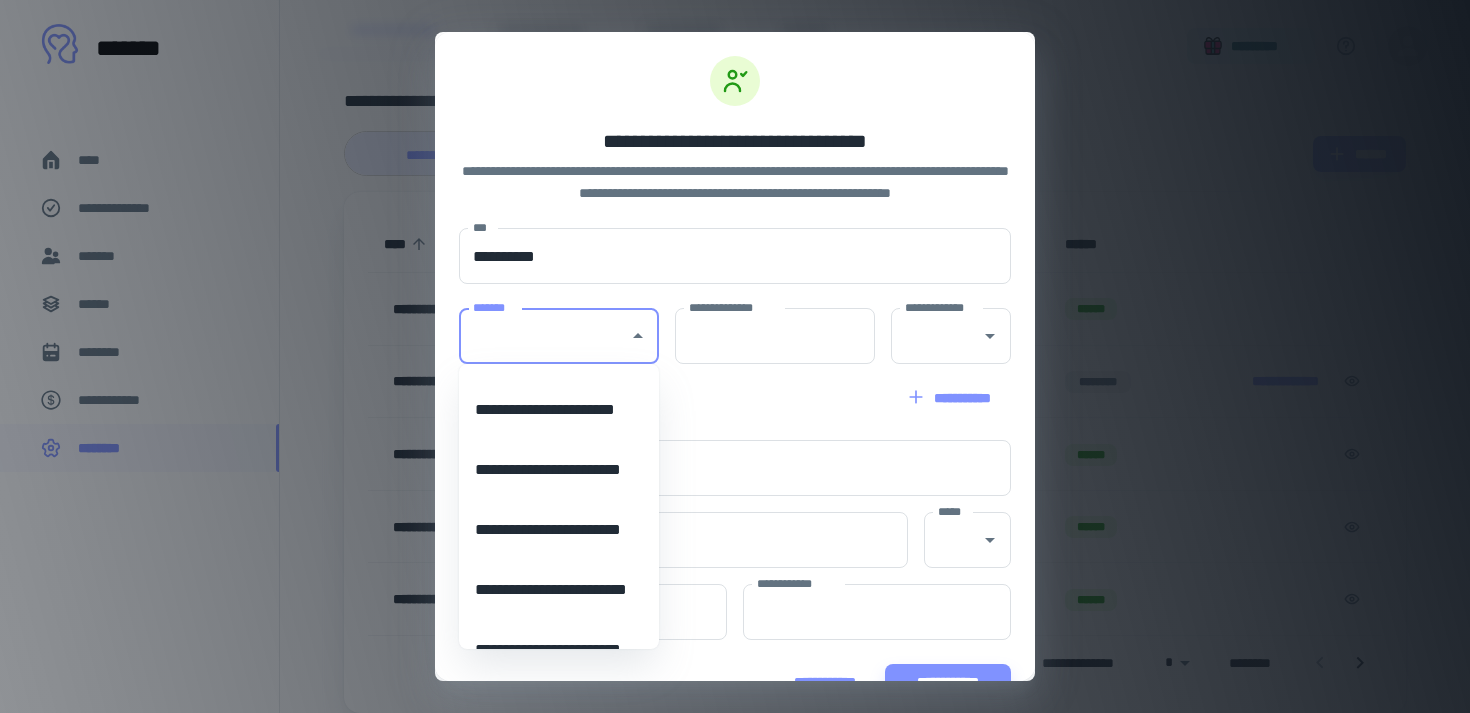 click on "**********" at bounding box center (559, 470) 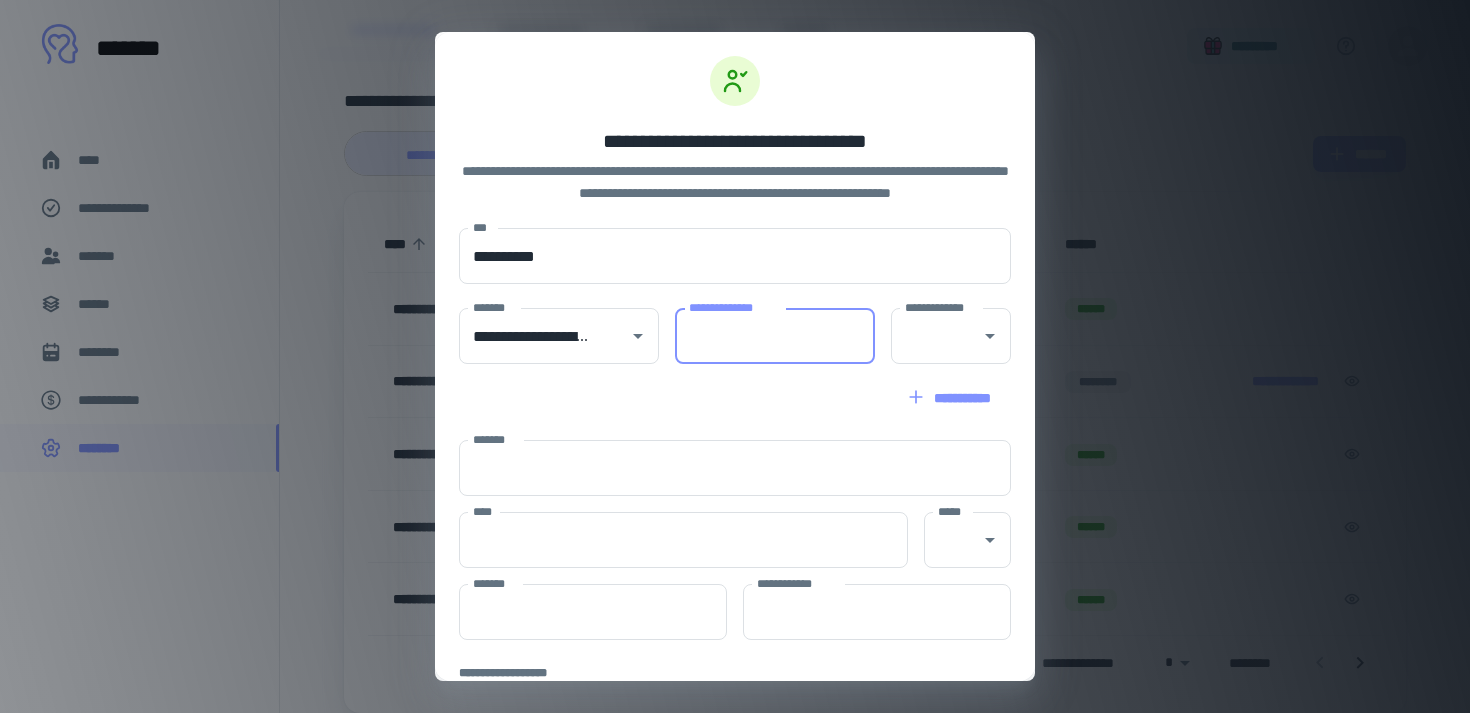 click on "**********" at bounding box center [775, 336] 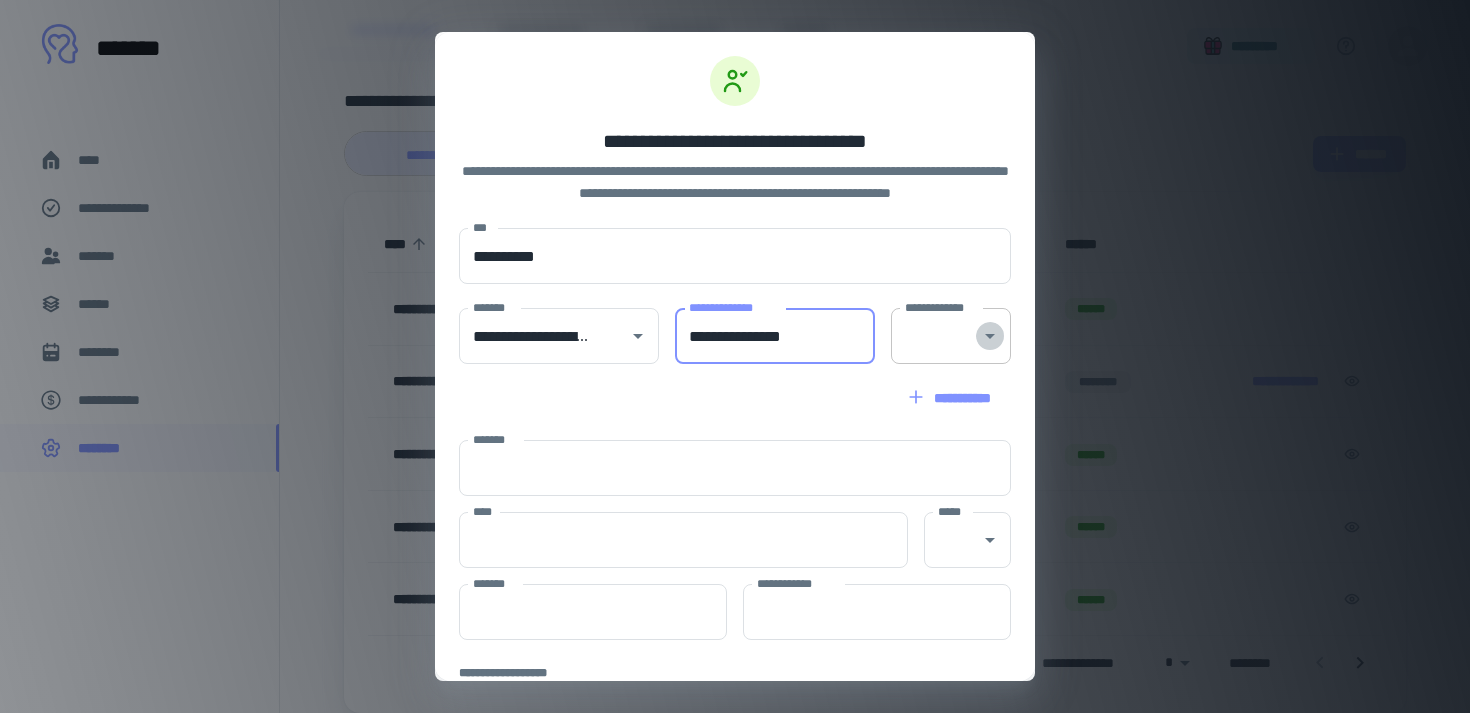 click 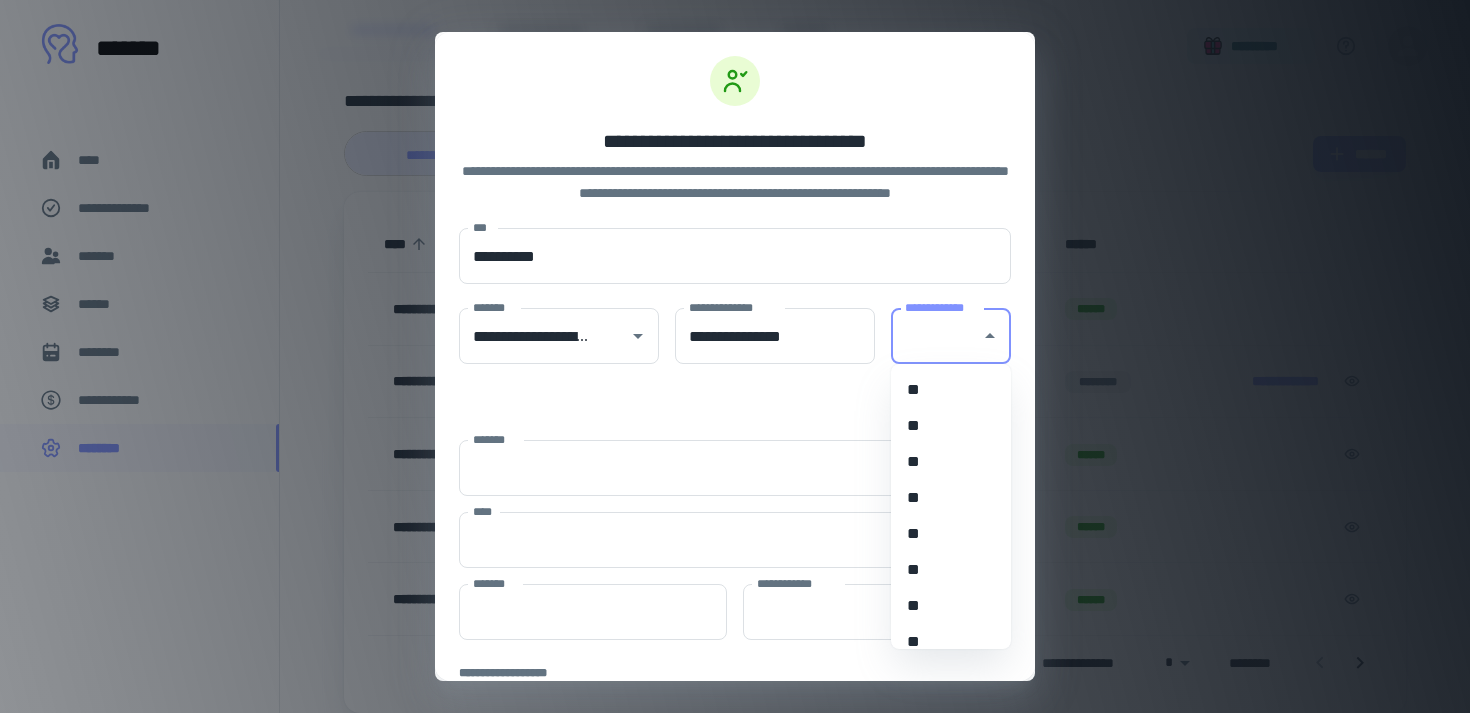 click on "**" at bounding box center (951, 570) 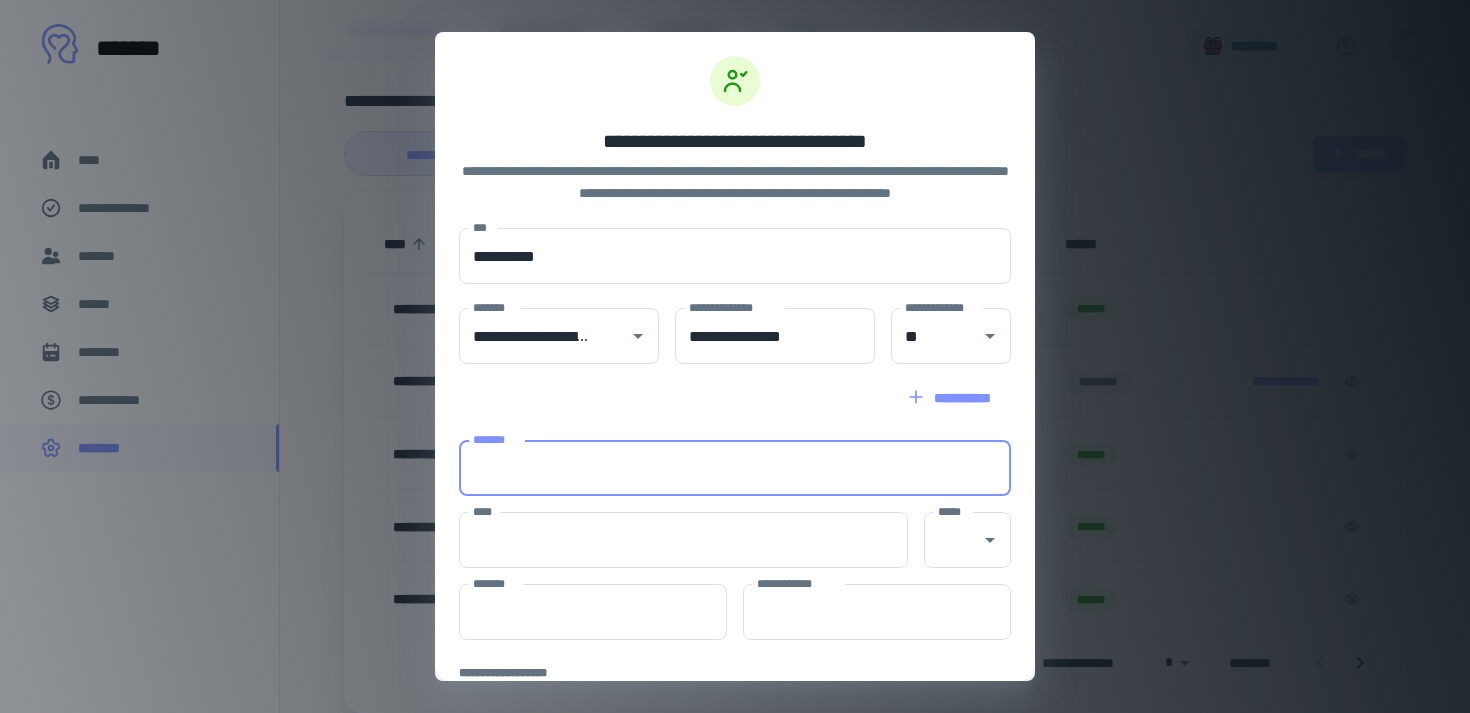 click on "*******" at bounding box center (735, 468) 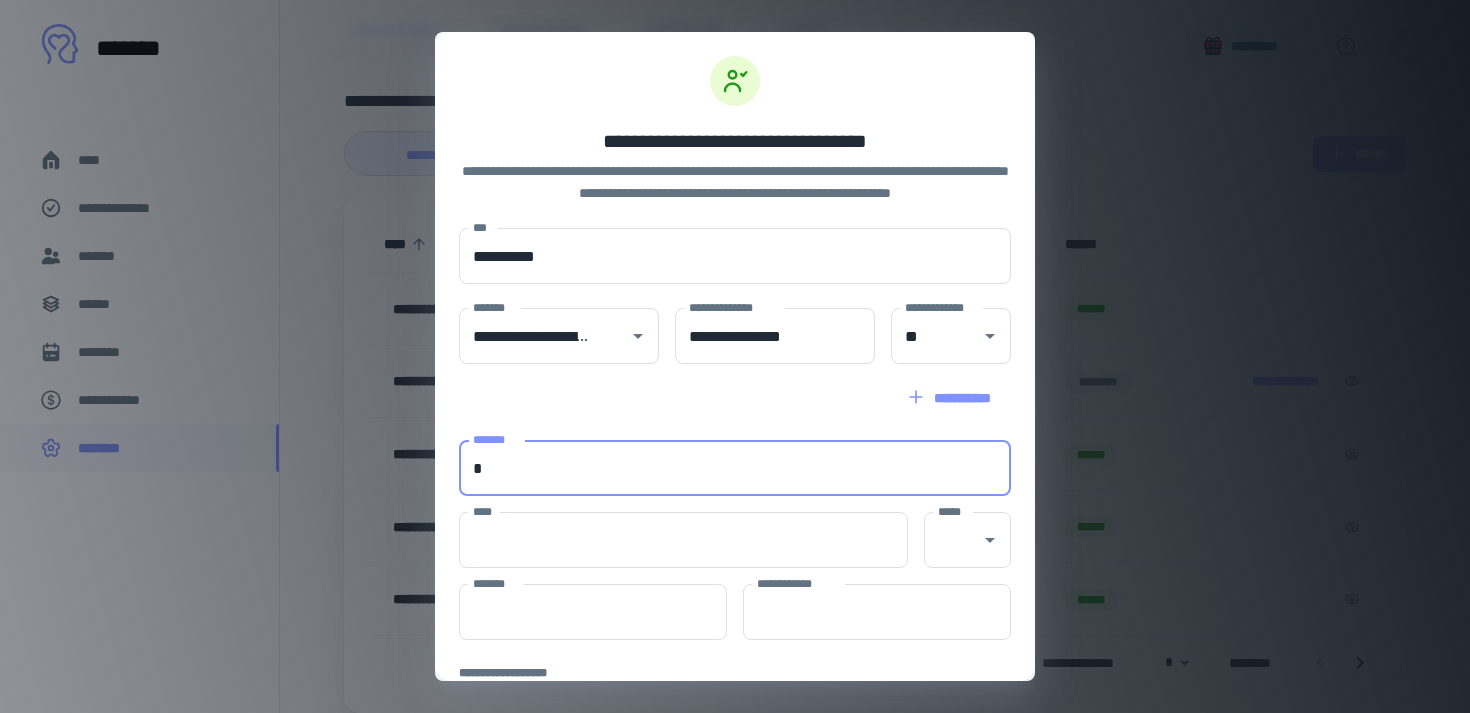 type on "**********" 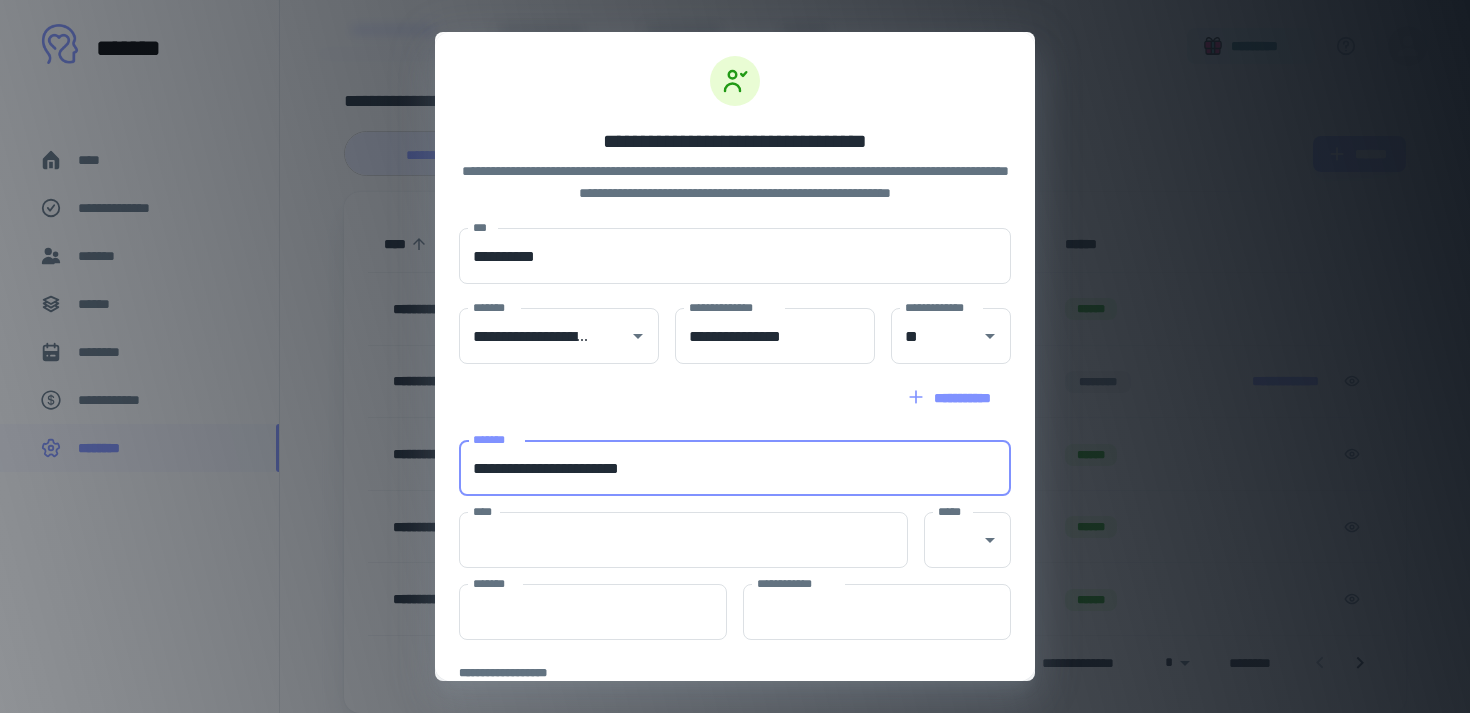 type on "*********" 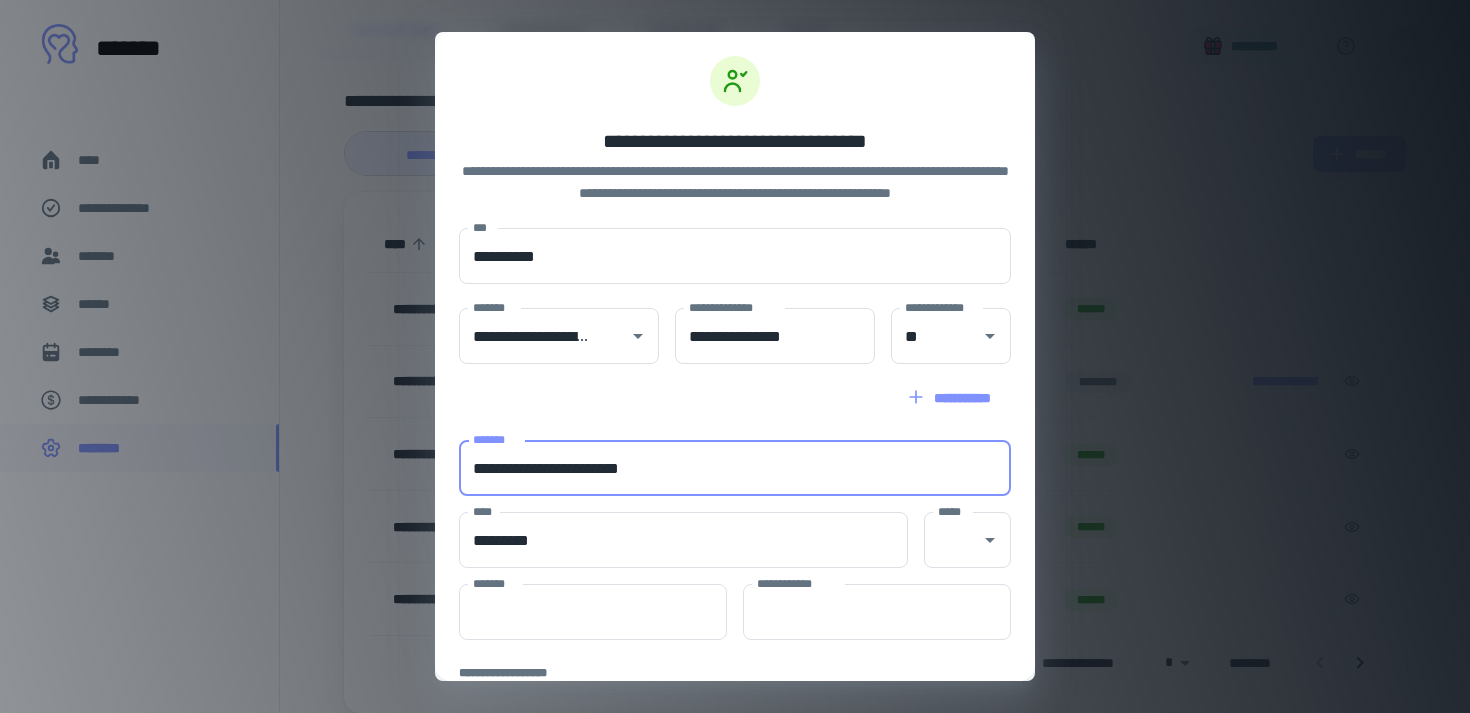 type on "**" 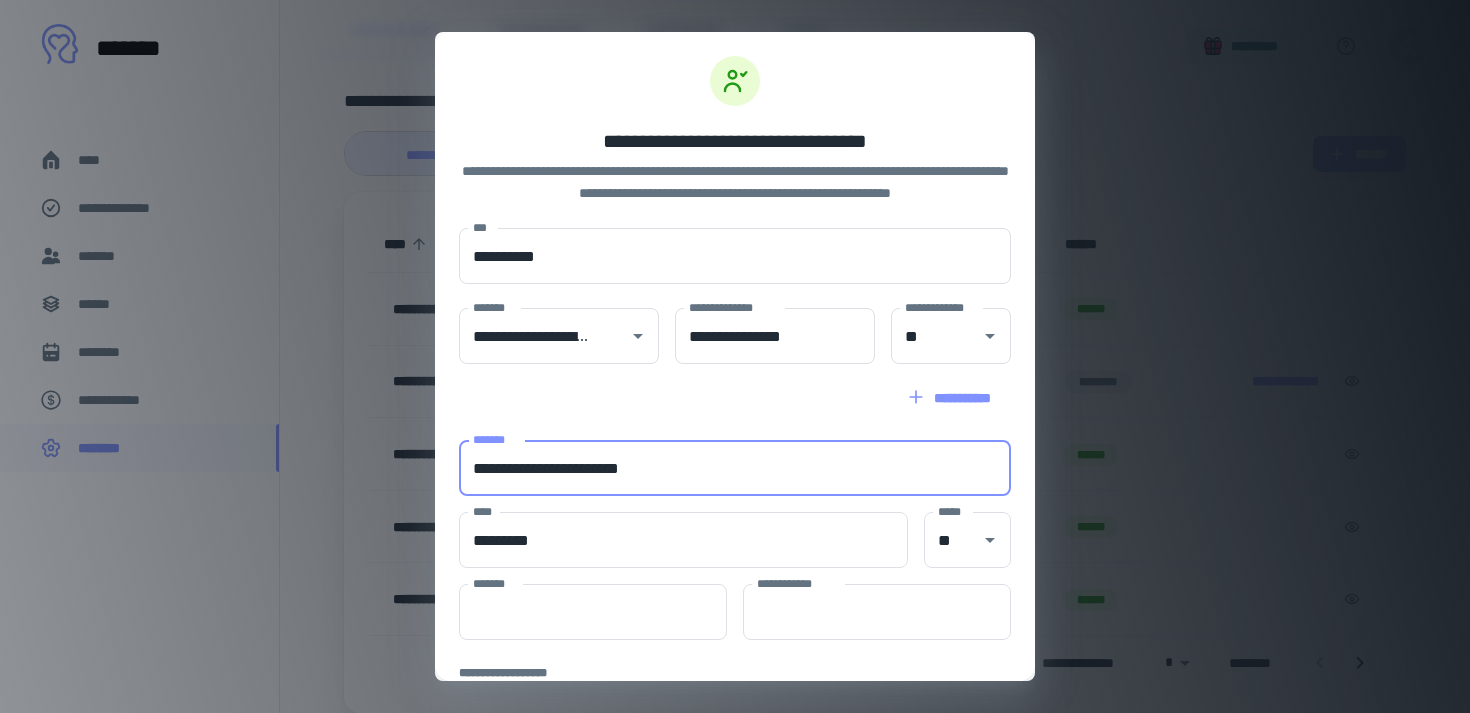 type on "**********" 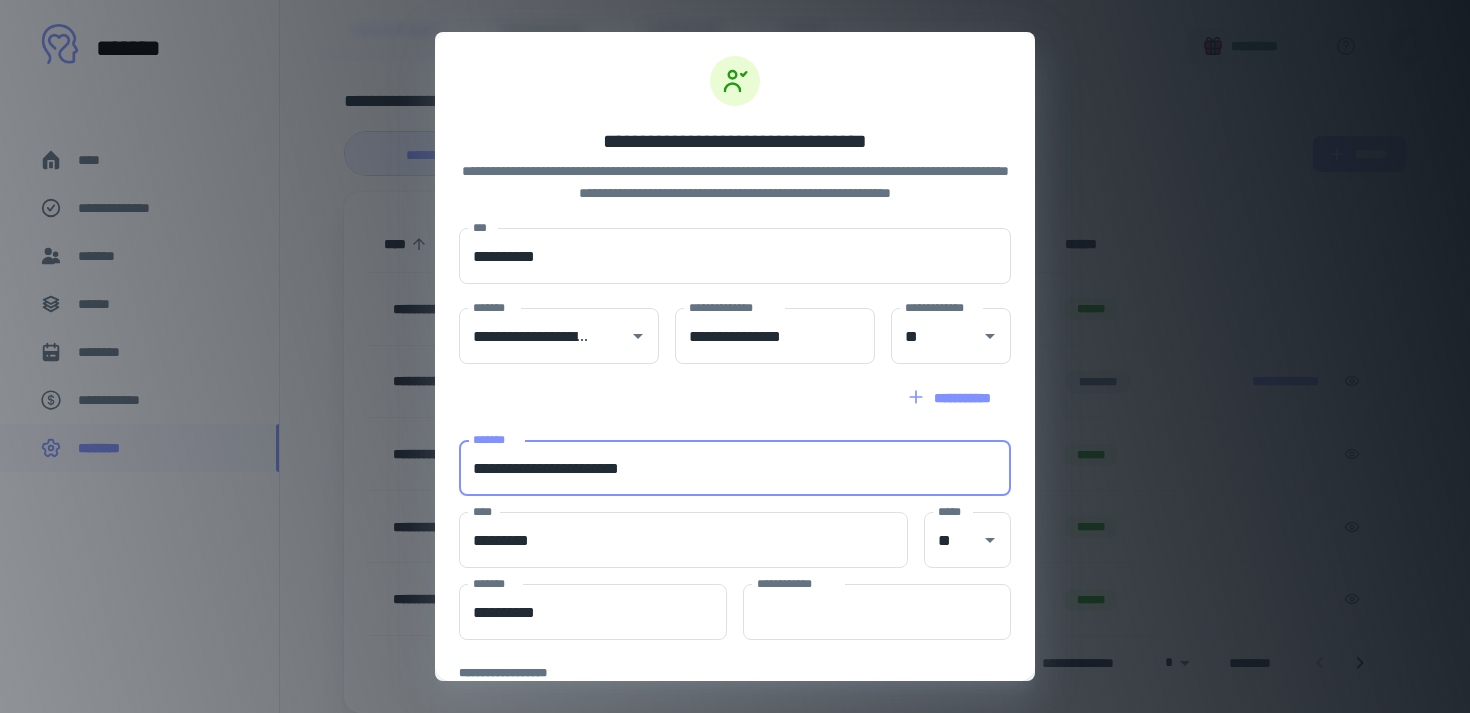 type on "**********" 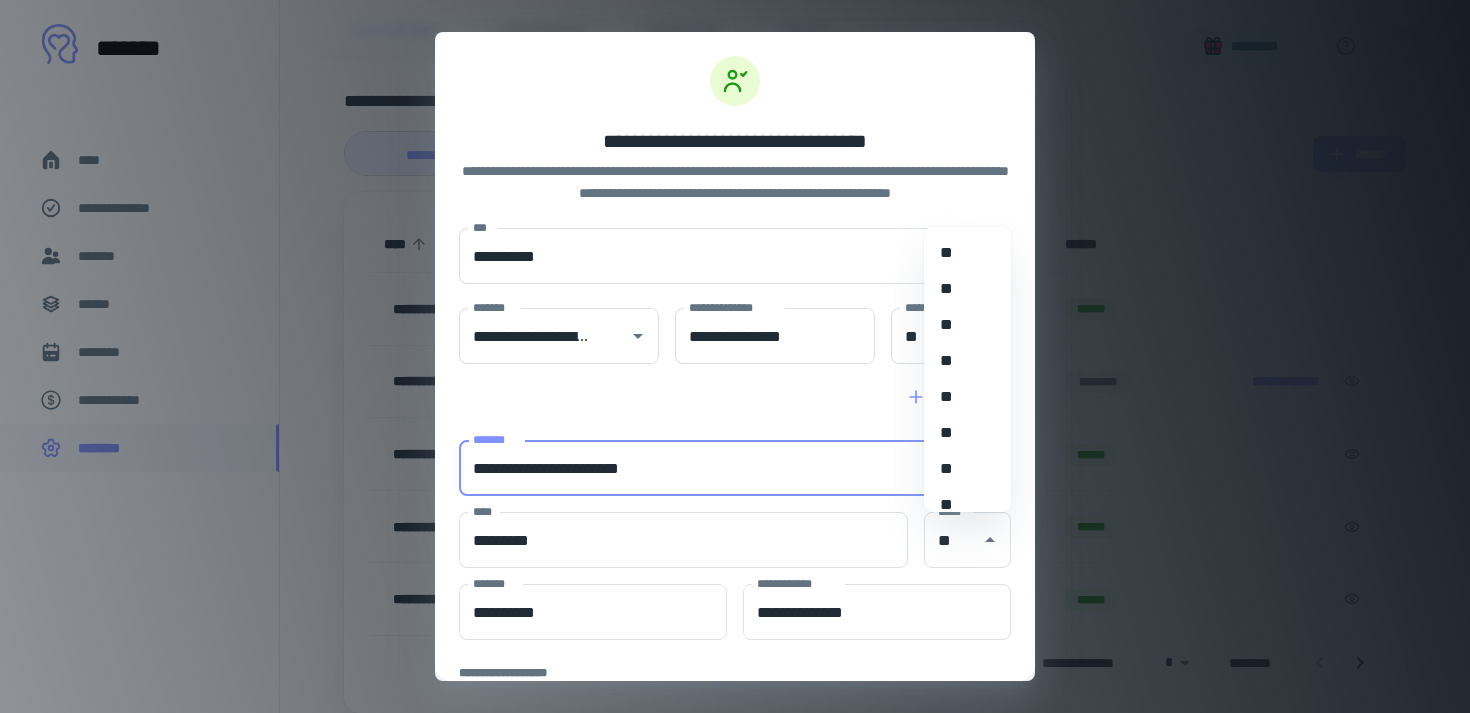 type 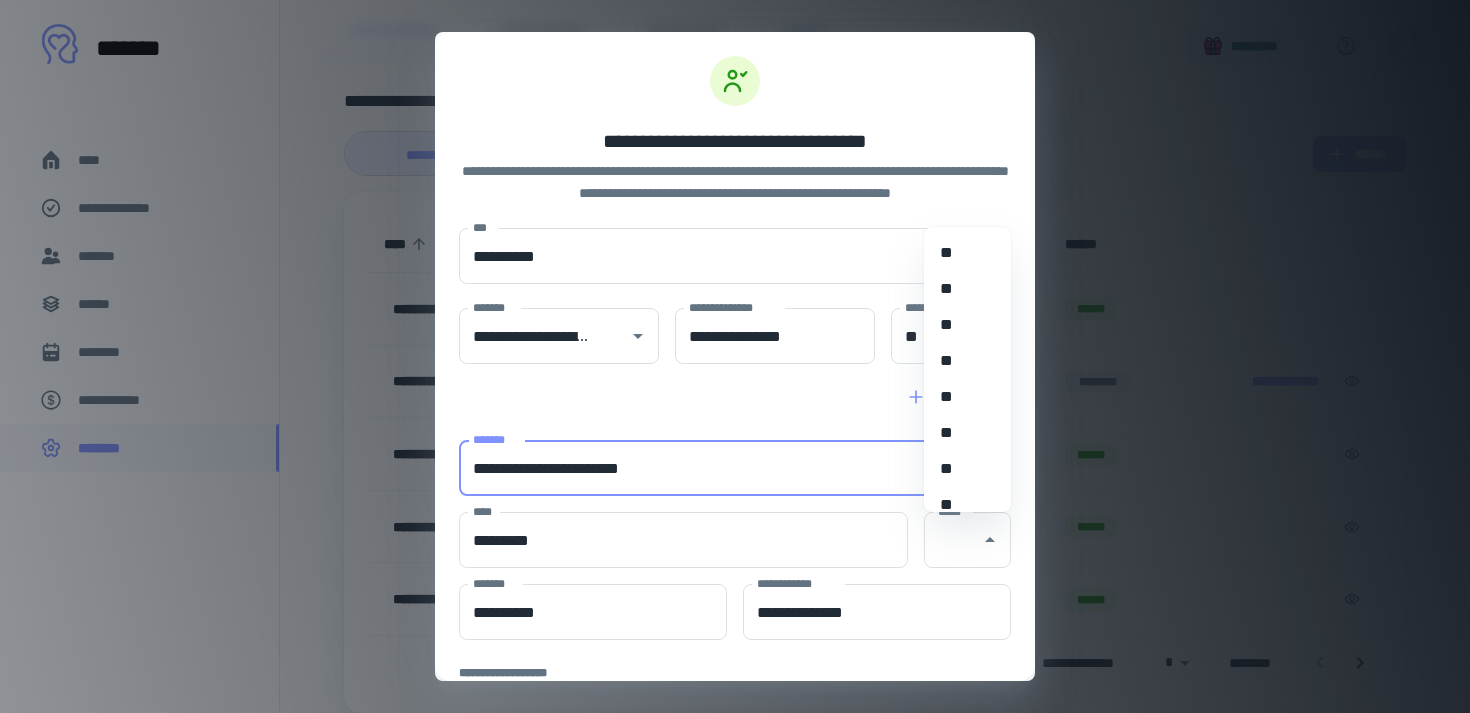 click on "**********" at bounding box center (735, 130) 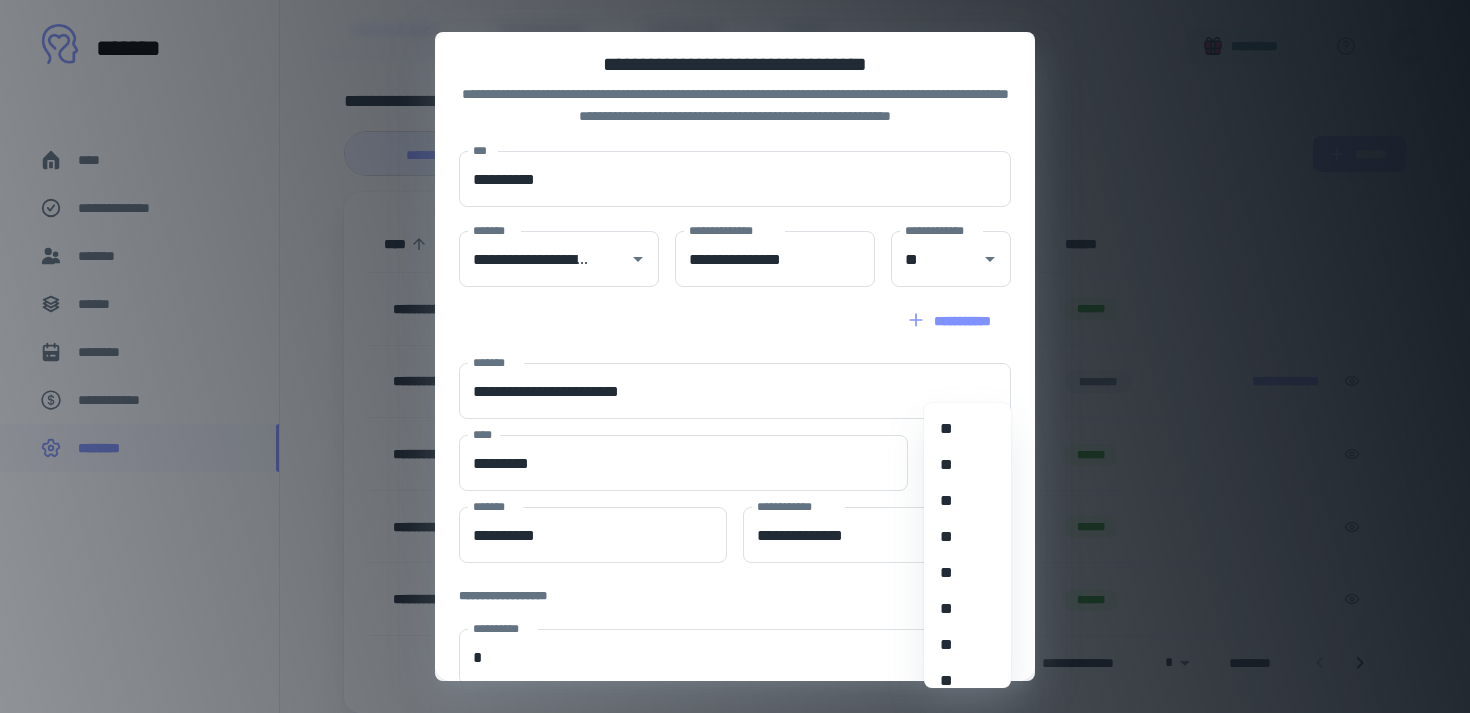 scroll, scrollTop: 165, scrollLeft: 0, axis: vertical 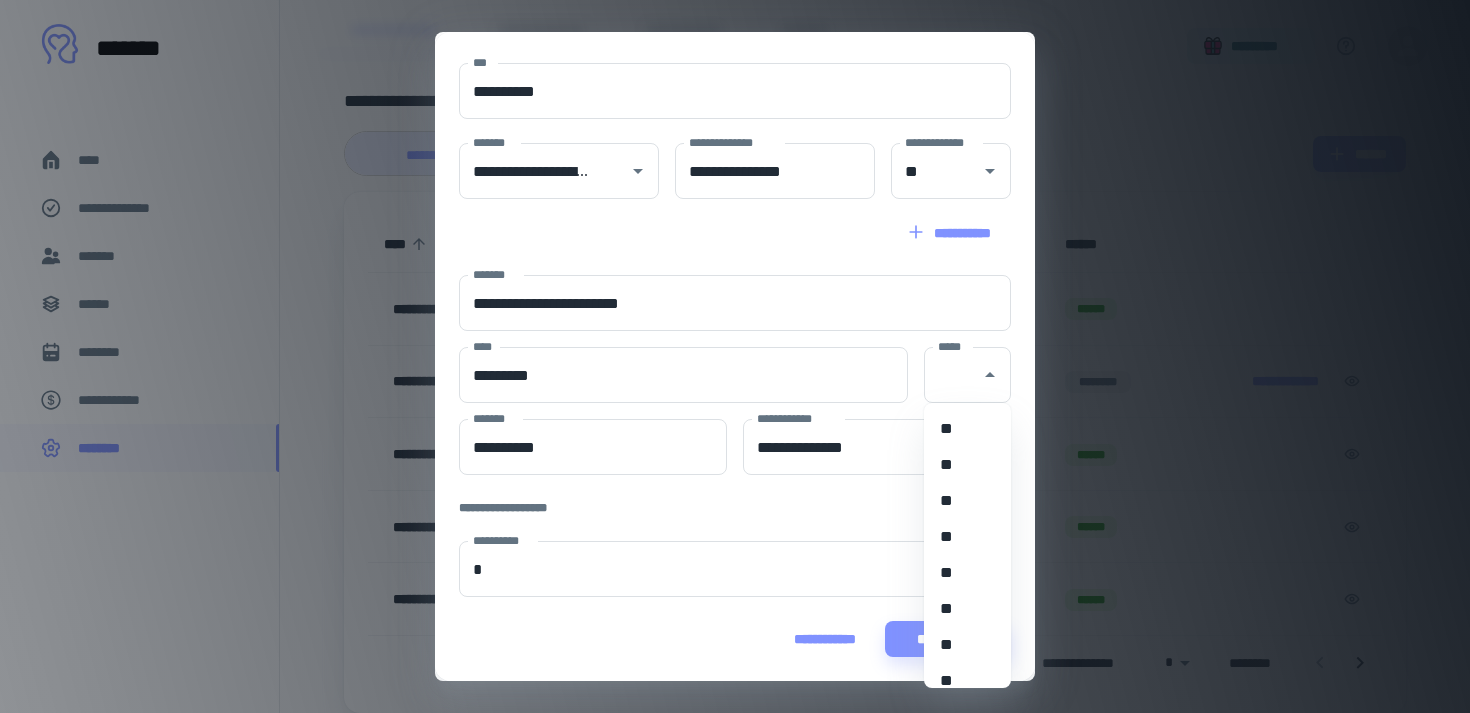 click on "**********" at bounding box center [735, 360] 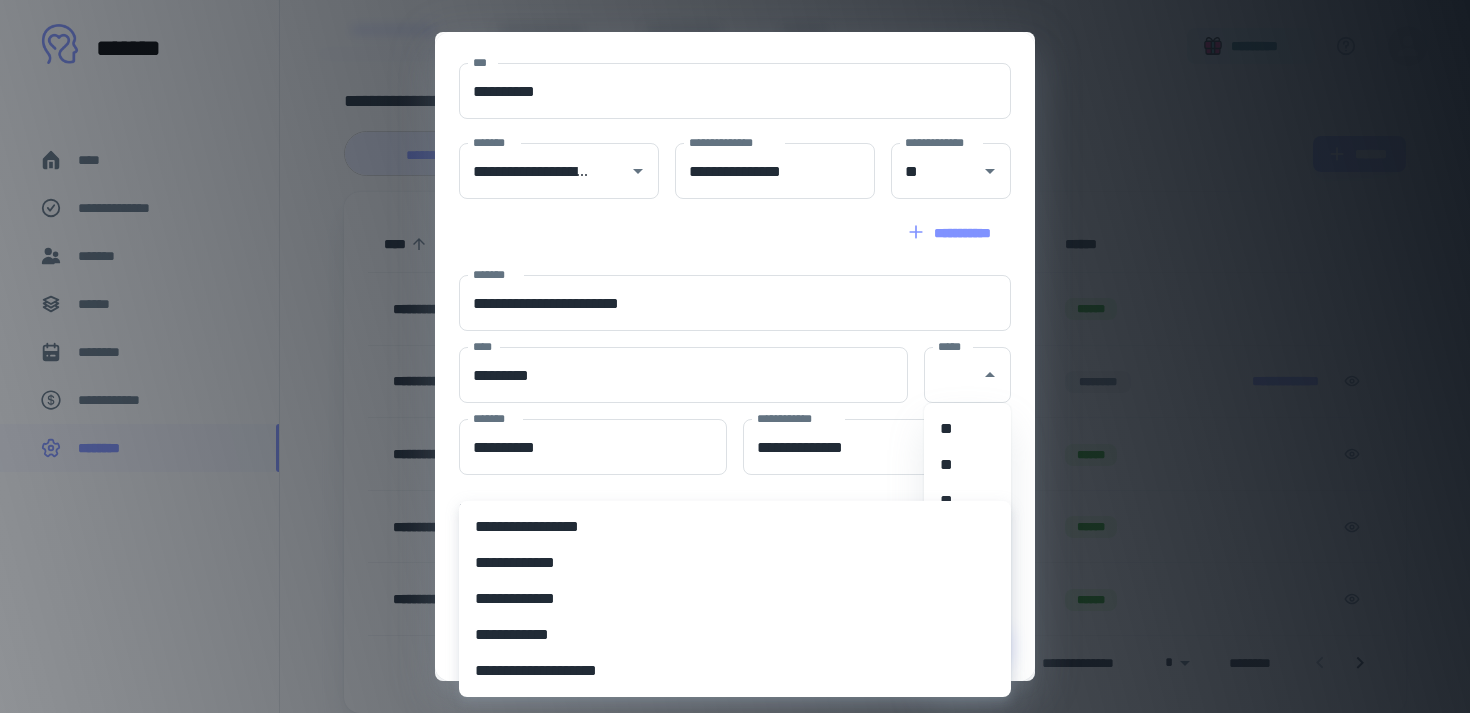 click on "**********" at bounding box center (735, 195) 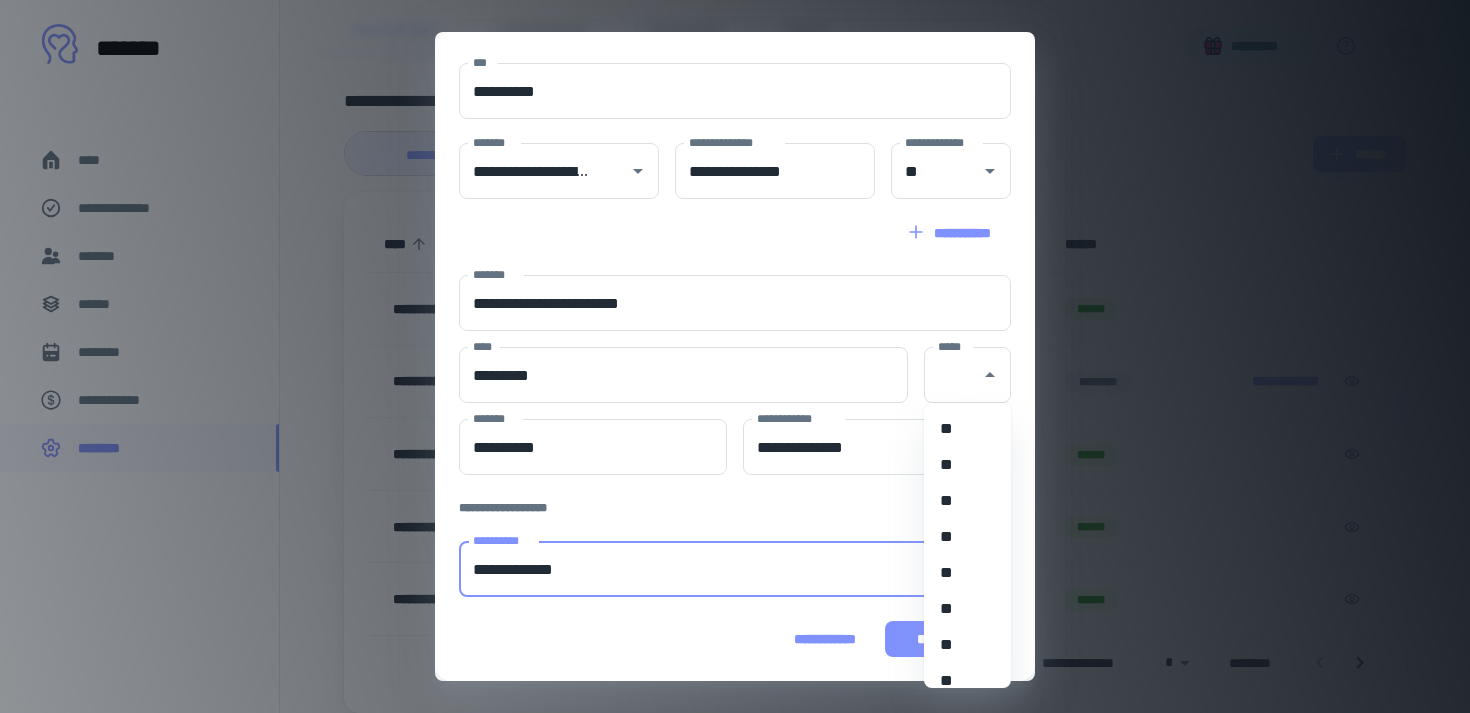 click on "**********" at bounding box center [948, 639] 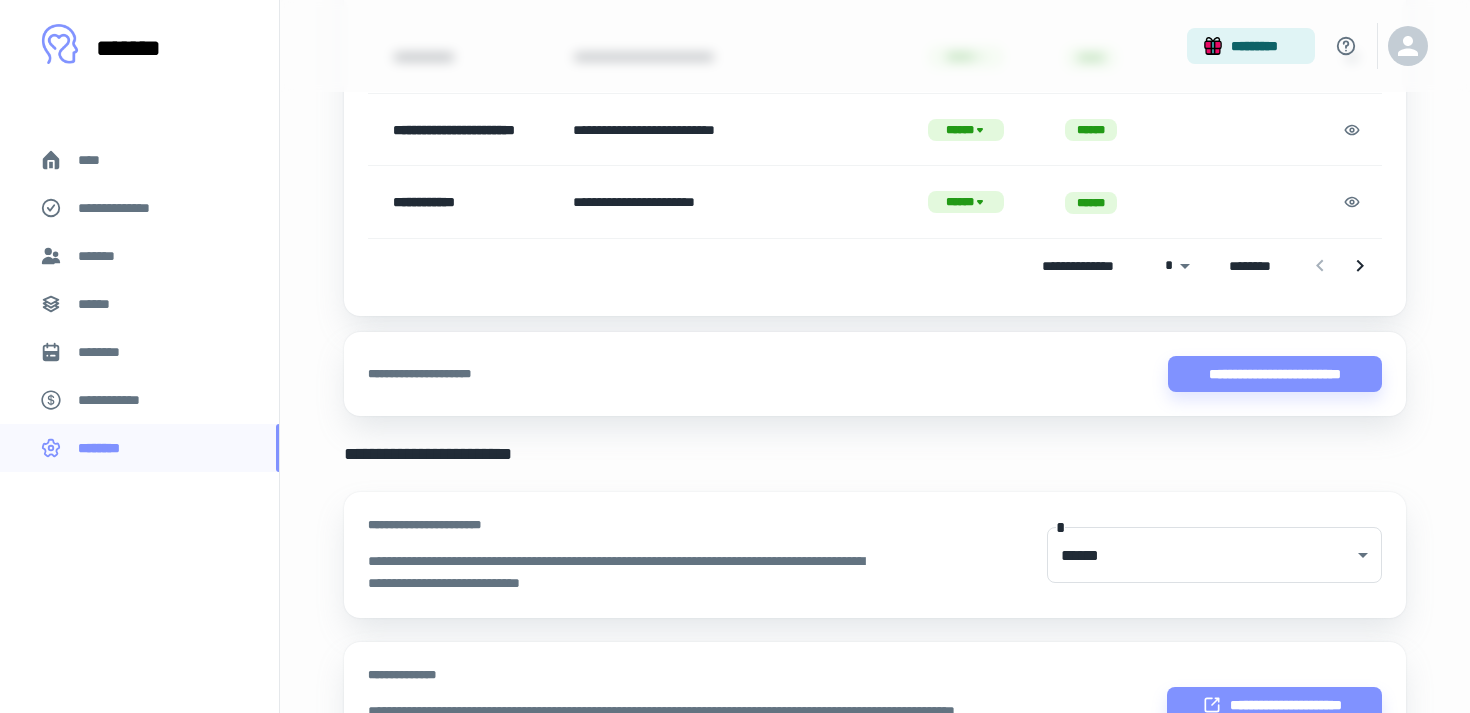 scroll, scrollTop: 605, scrollLeft: 0, axis: vertical 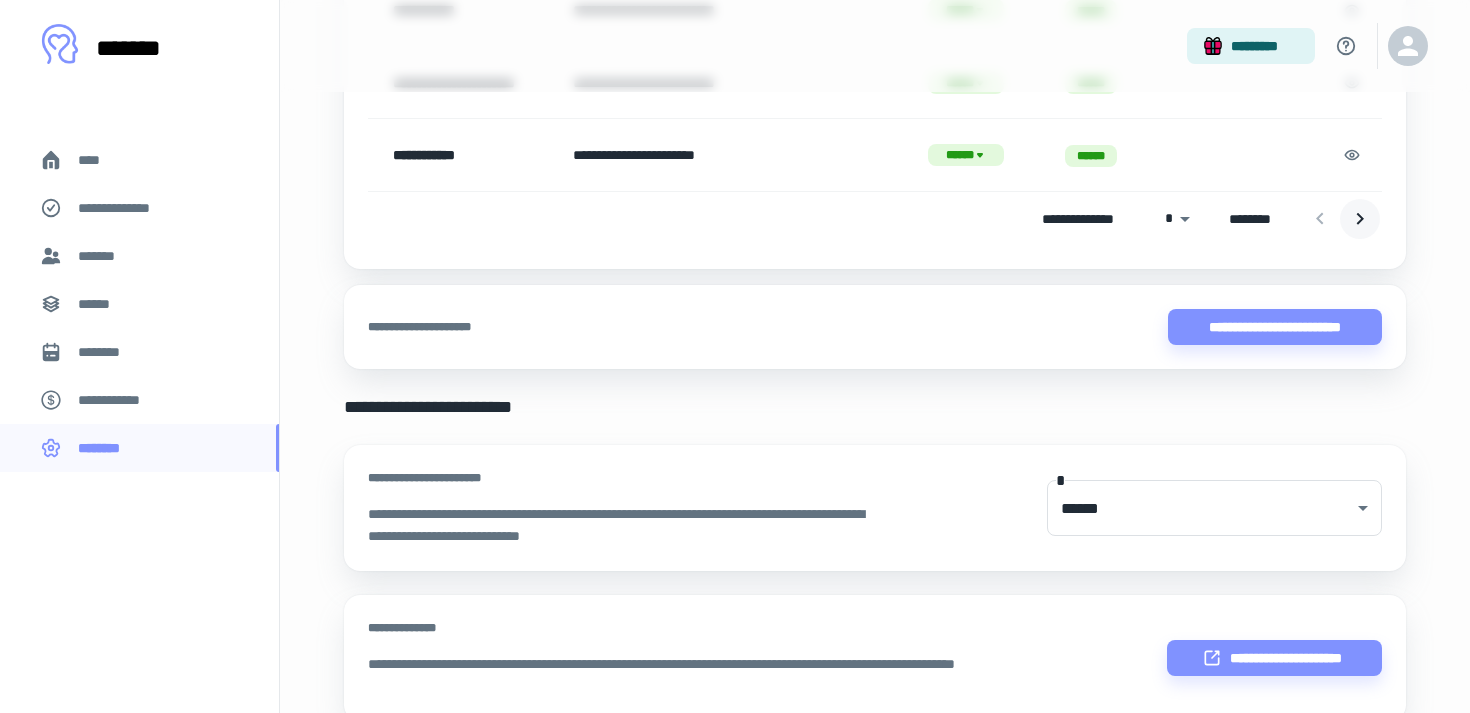 click 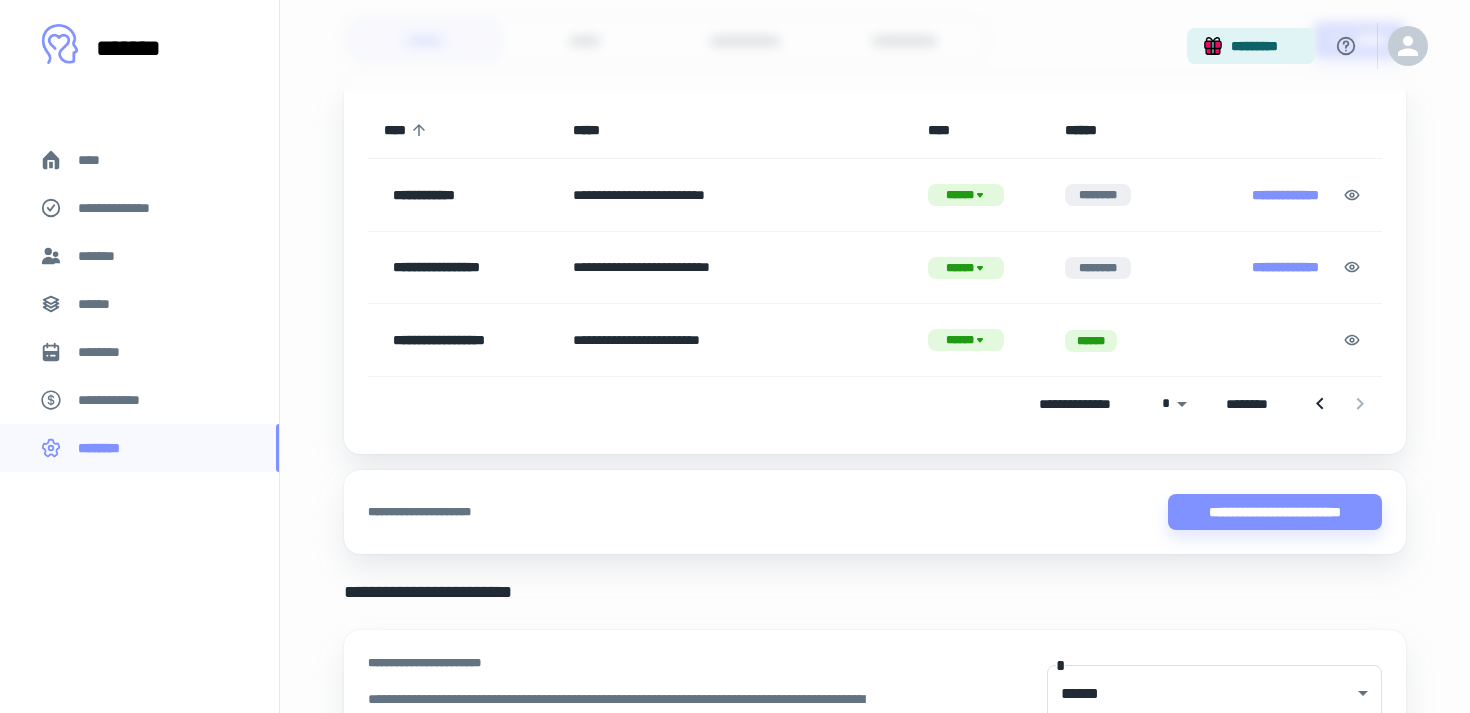 scroll, scrollTop: 294, scrollLeft: 0, axis: vertical 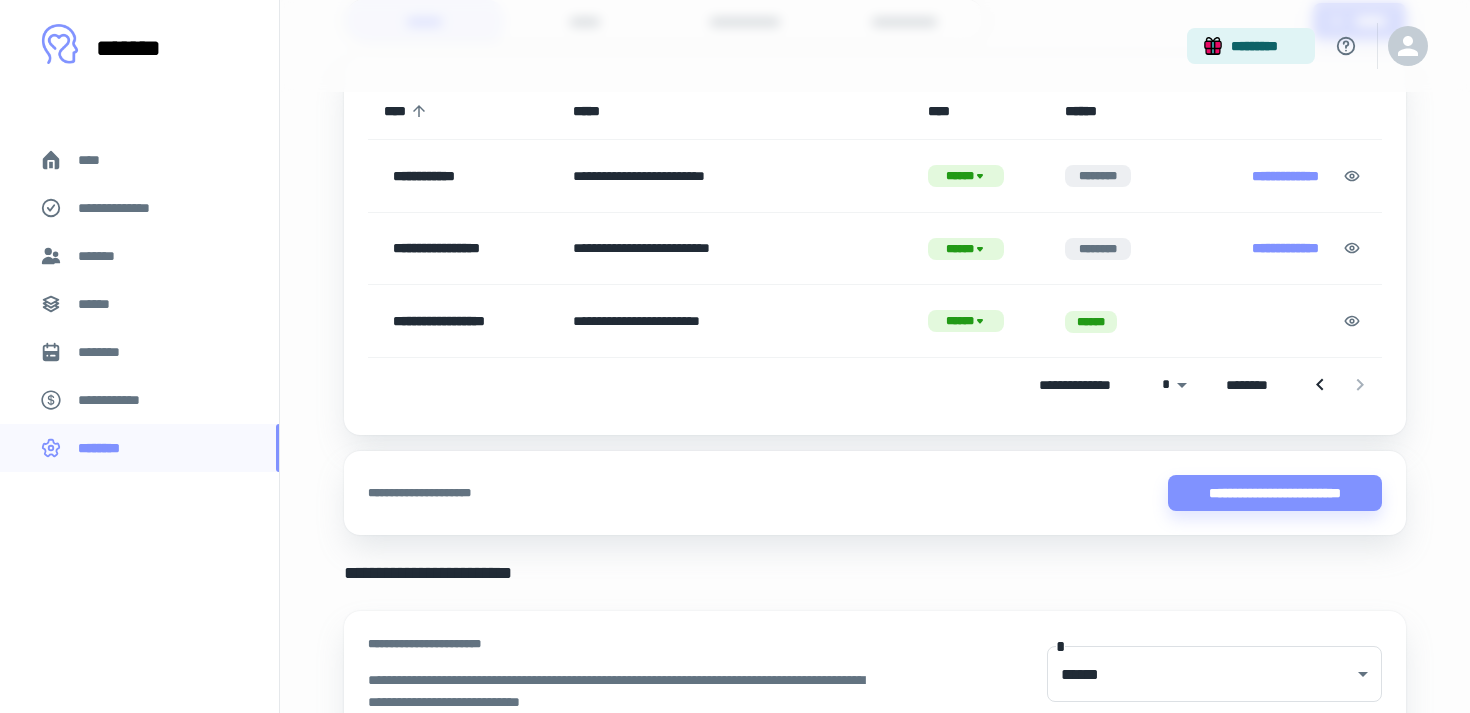 click on "**********" at bounding box center (127, 208) 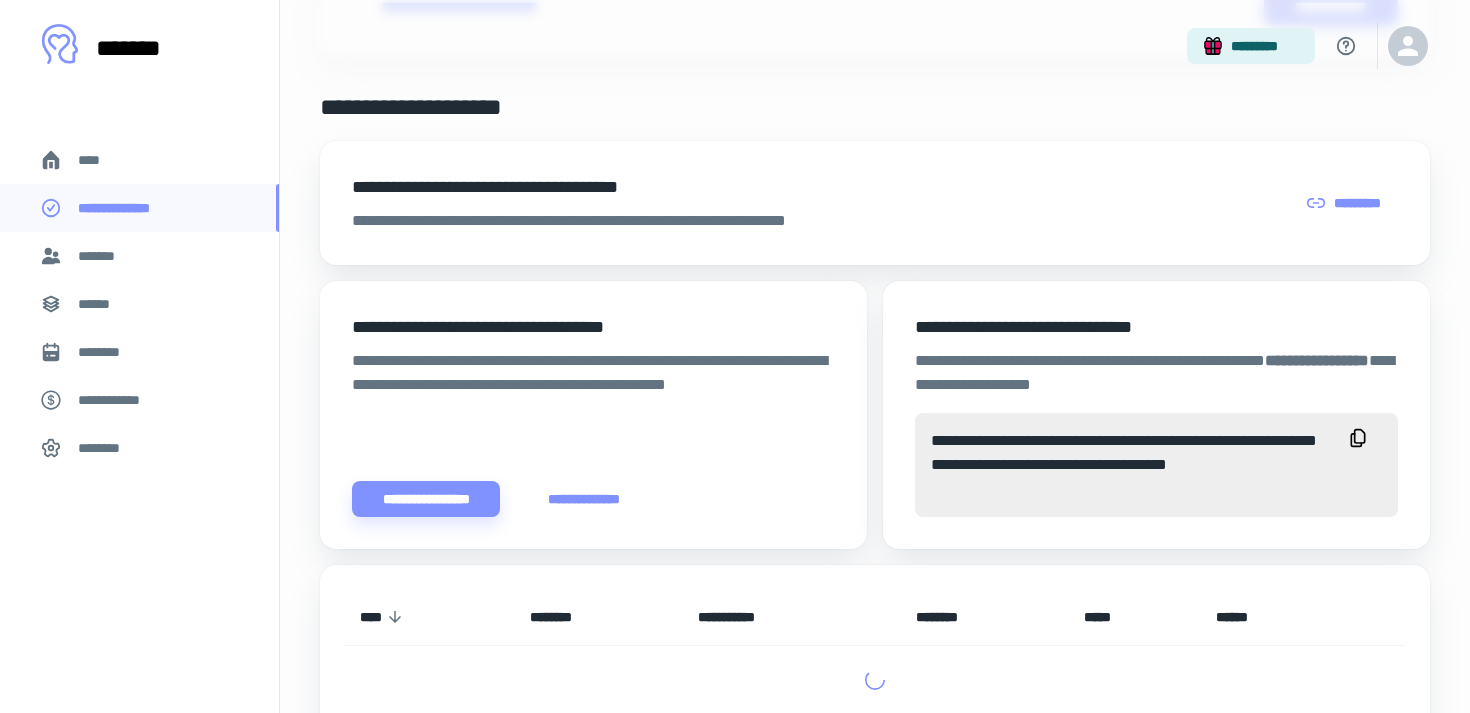scroll, scrollTop: 623, scrollLeft: 0, axis: vertical 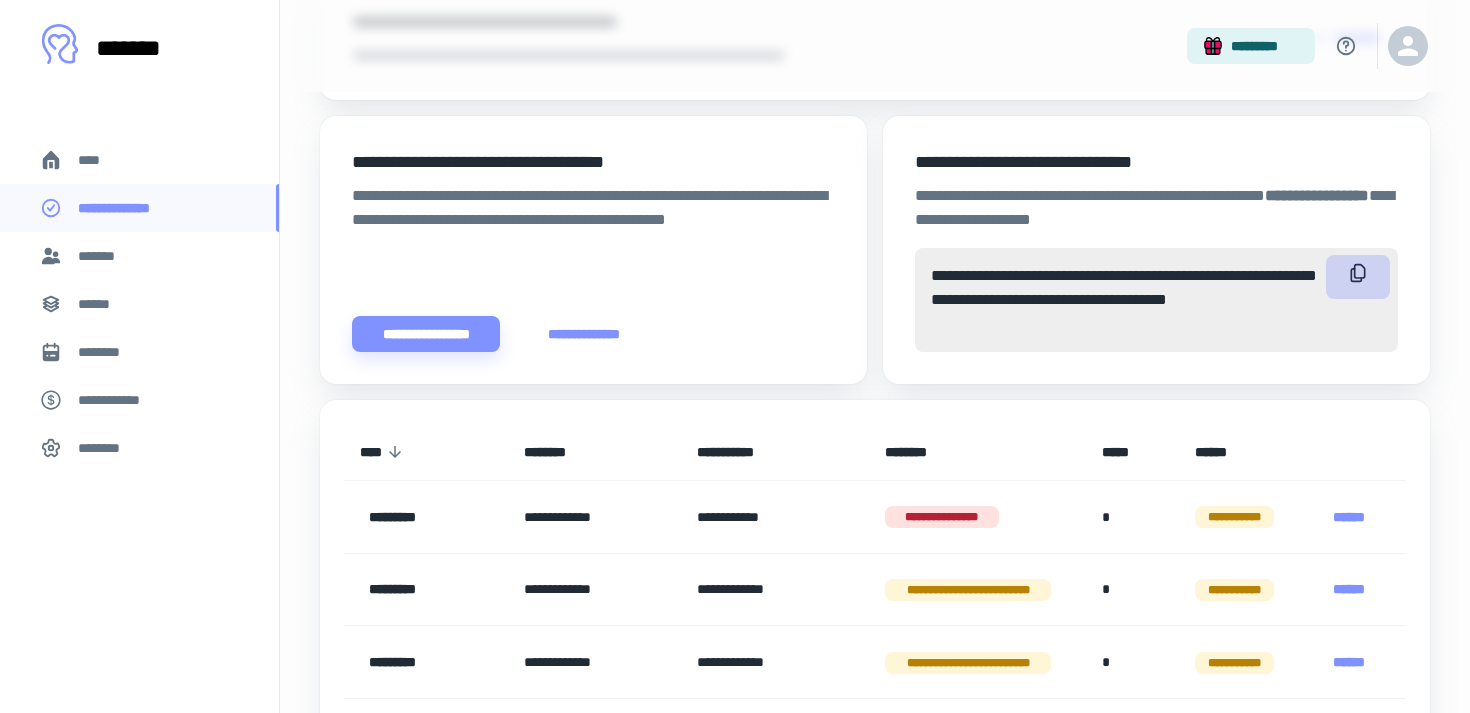 click 